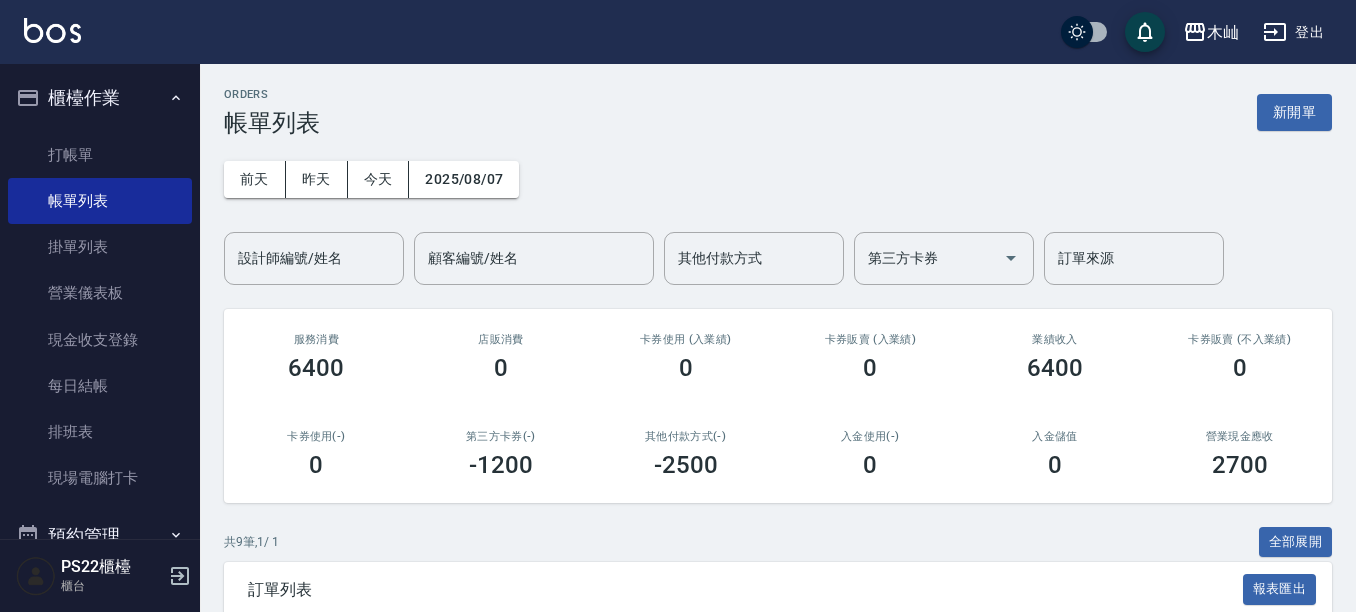 scroll, scrollTop: 0, scrollLeft: 0, axis: both 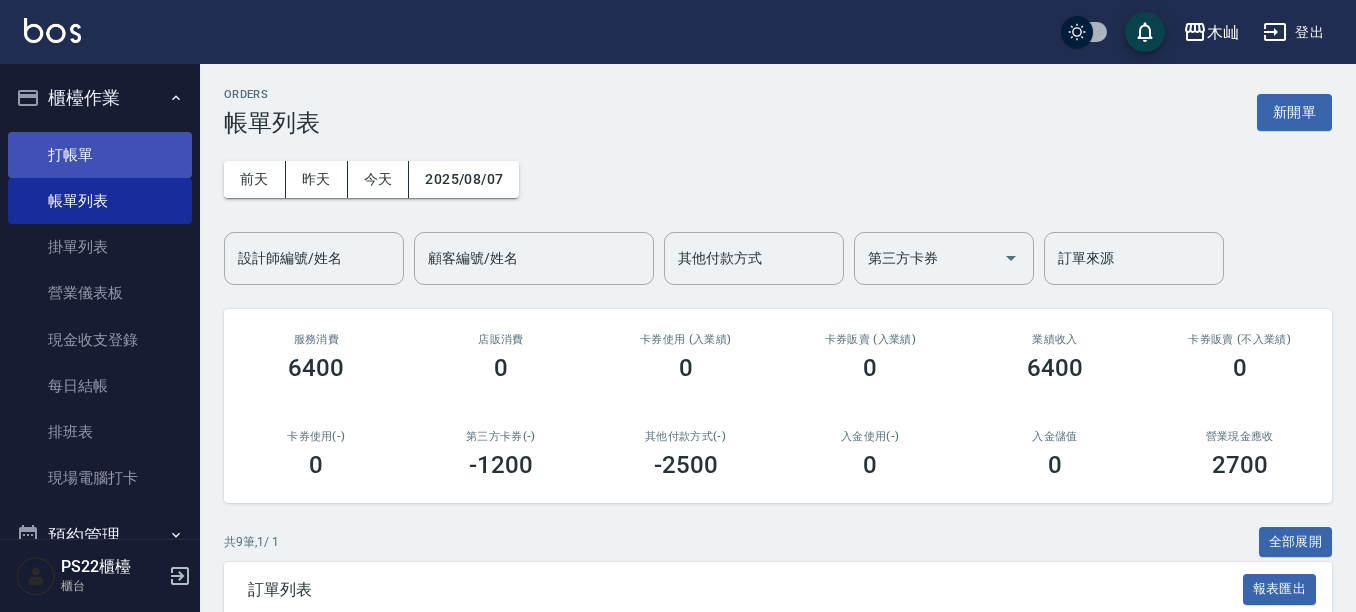 click on "打帳單" at bounding box center (100, 155) 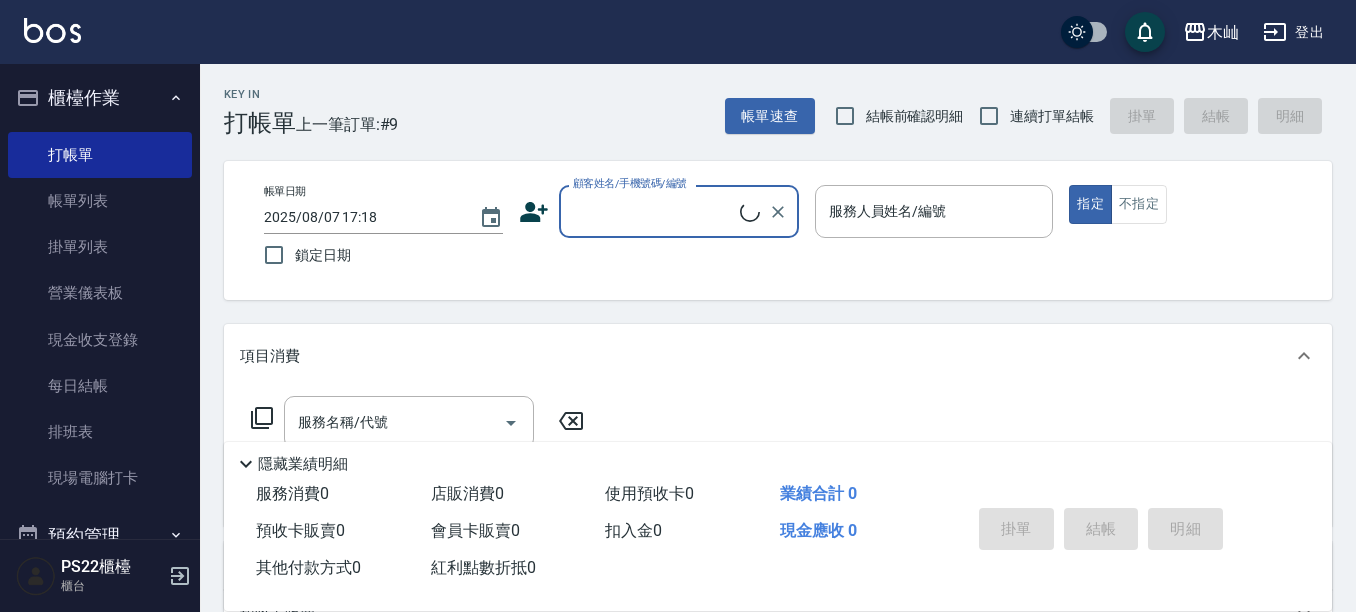 click on "顧客姓名/手機號碼/編號" at bounding box center [654, 211] 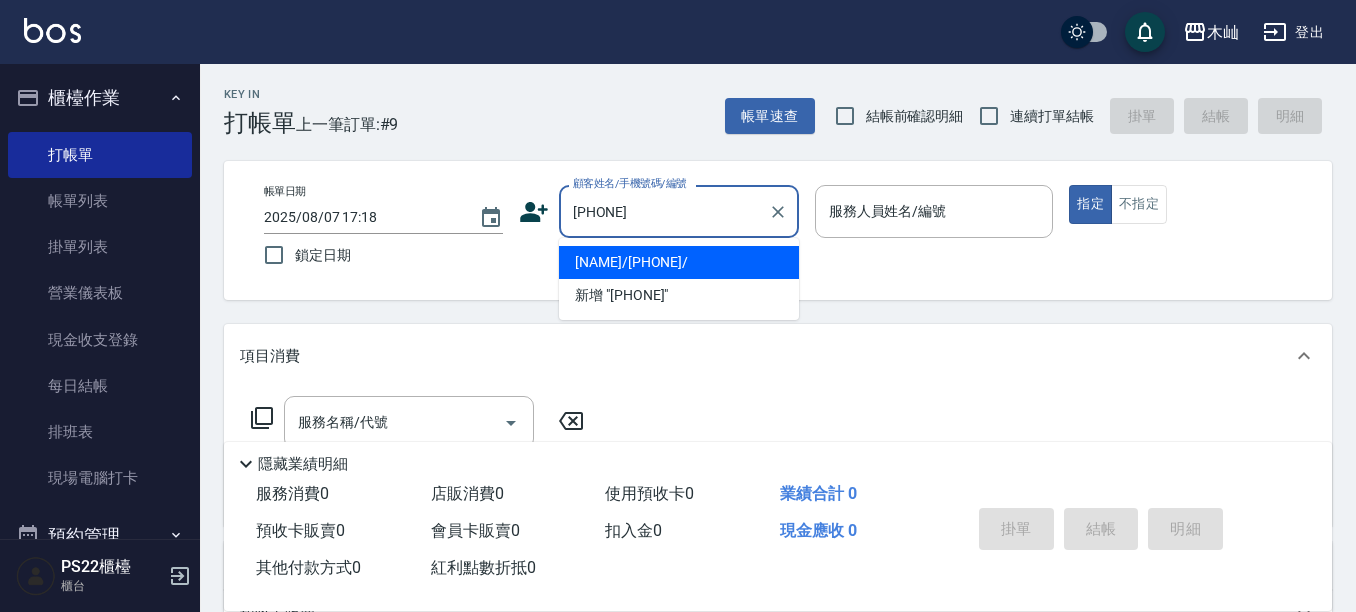 click on "[NAME]/[PHONE]/" at bounding box center [679, 262] 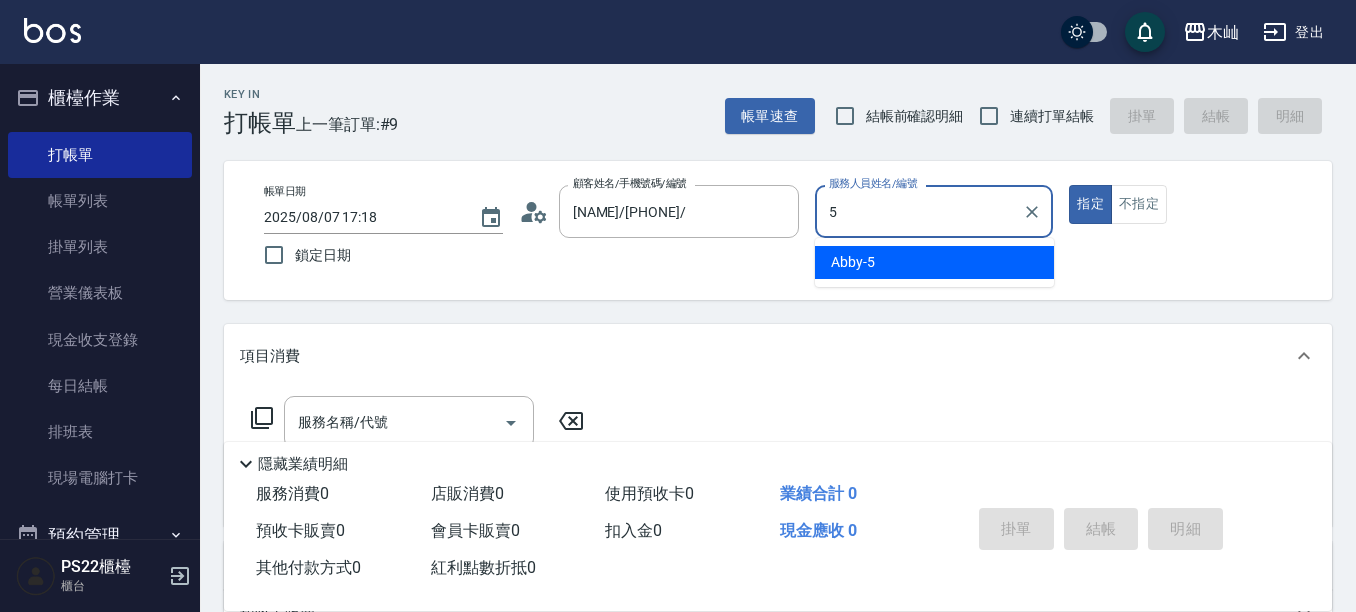 type on "Abby-5" 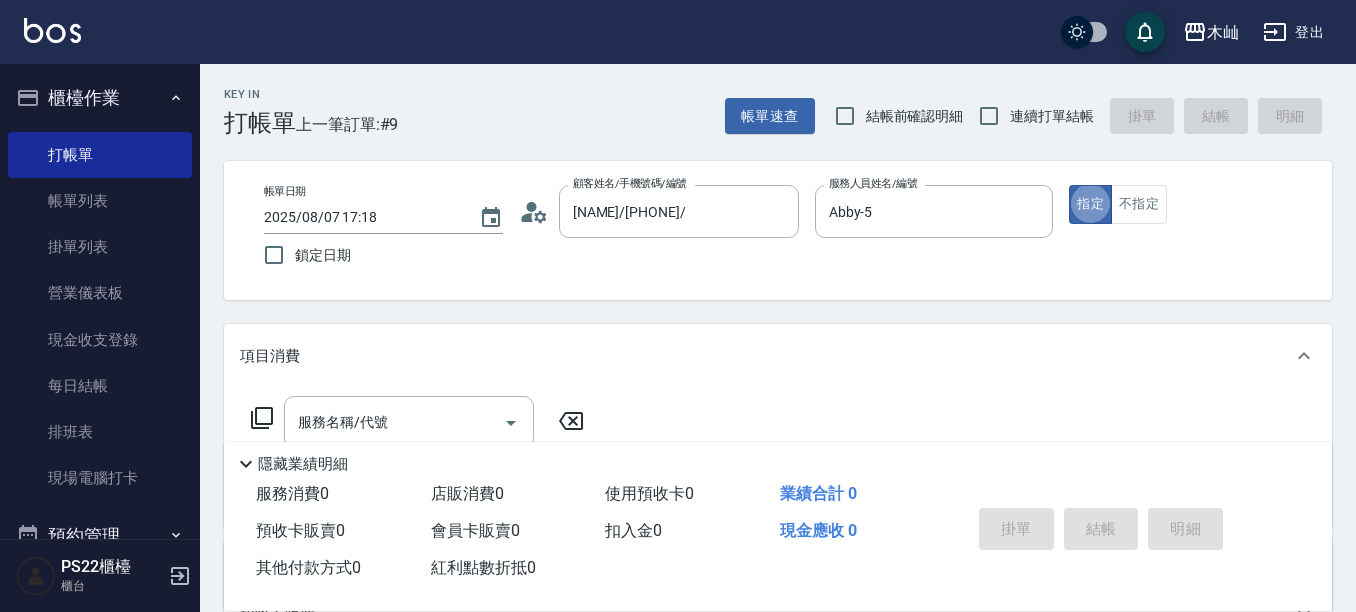 type on "true" 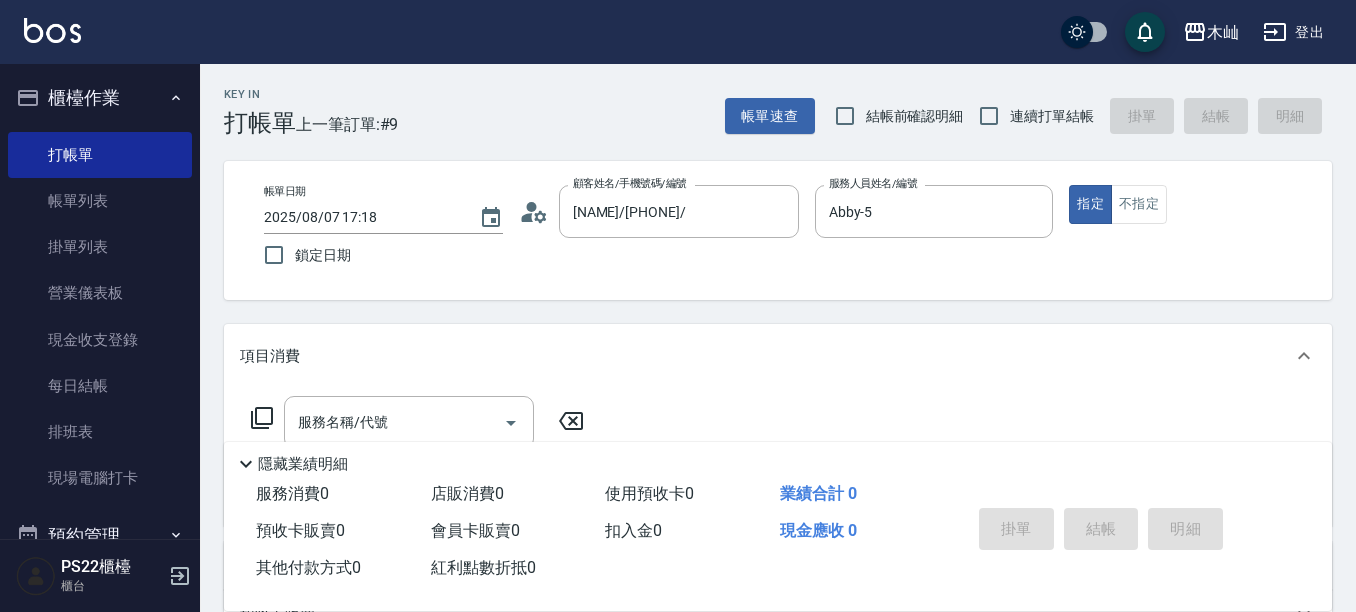 click on "顧客姓名/手機號碼/編號 [NAME]/[PHONE]/ 顧客姓名/手機號碼/編號" at bounding box center (778, 519) 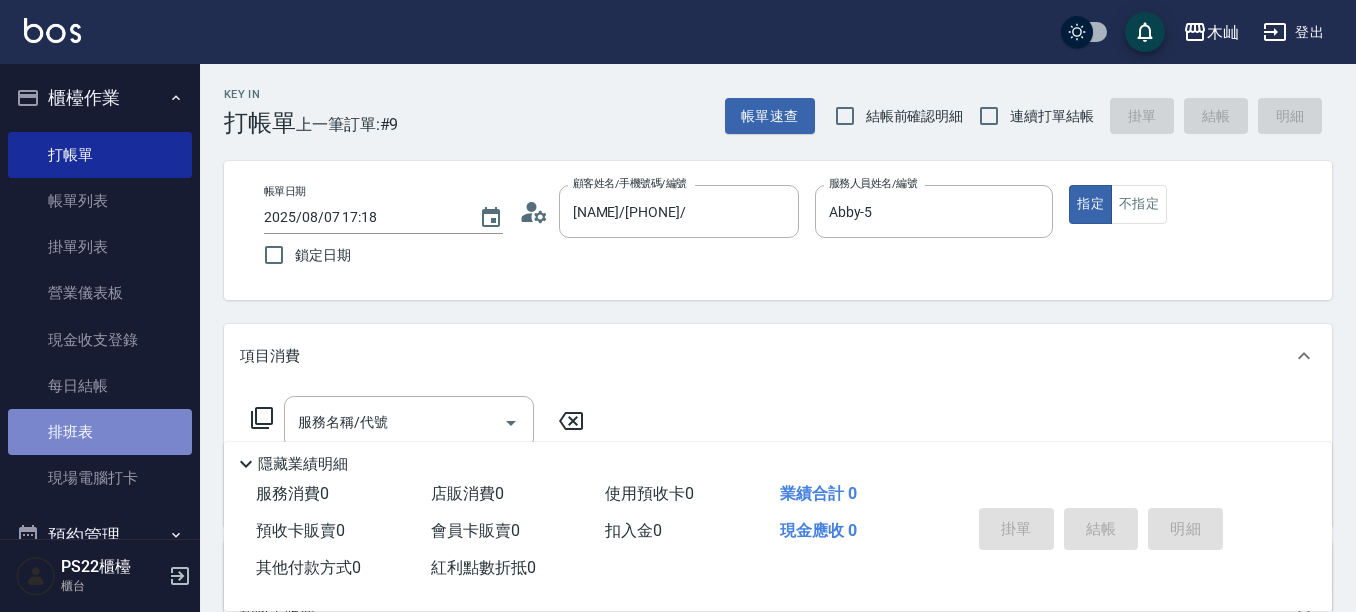click on "排班表" at bounding box center [100, 432] 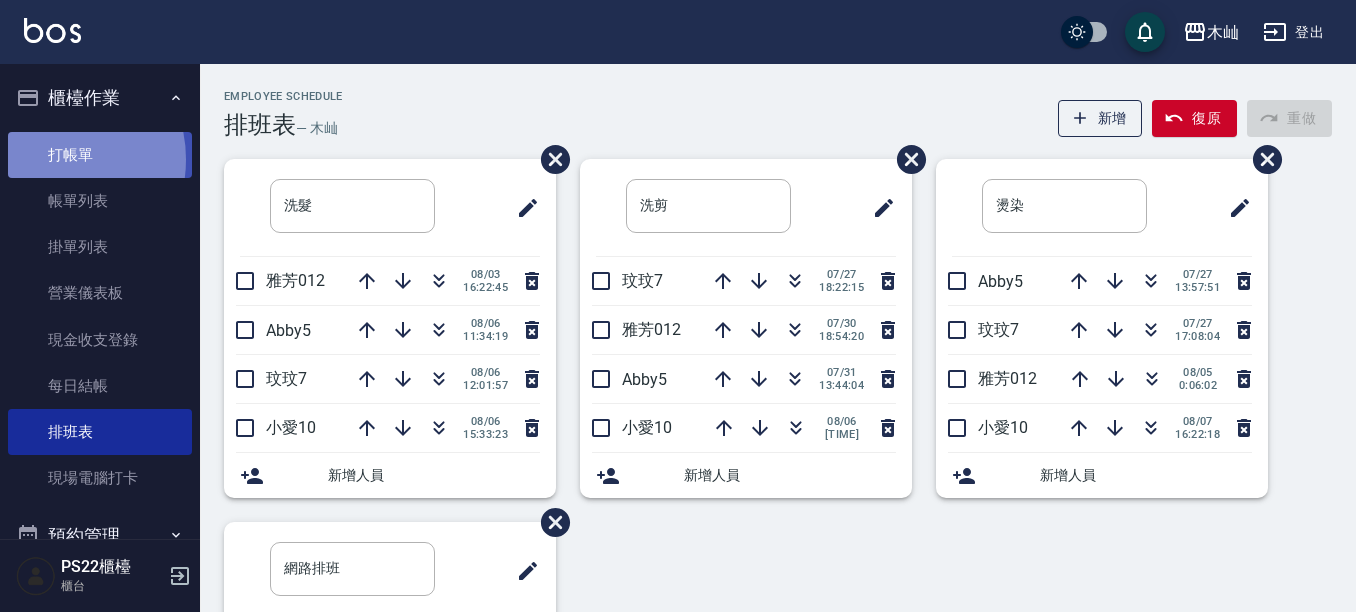 click on "打帳單" at bounding box center (100, 155) 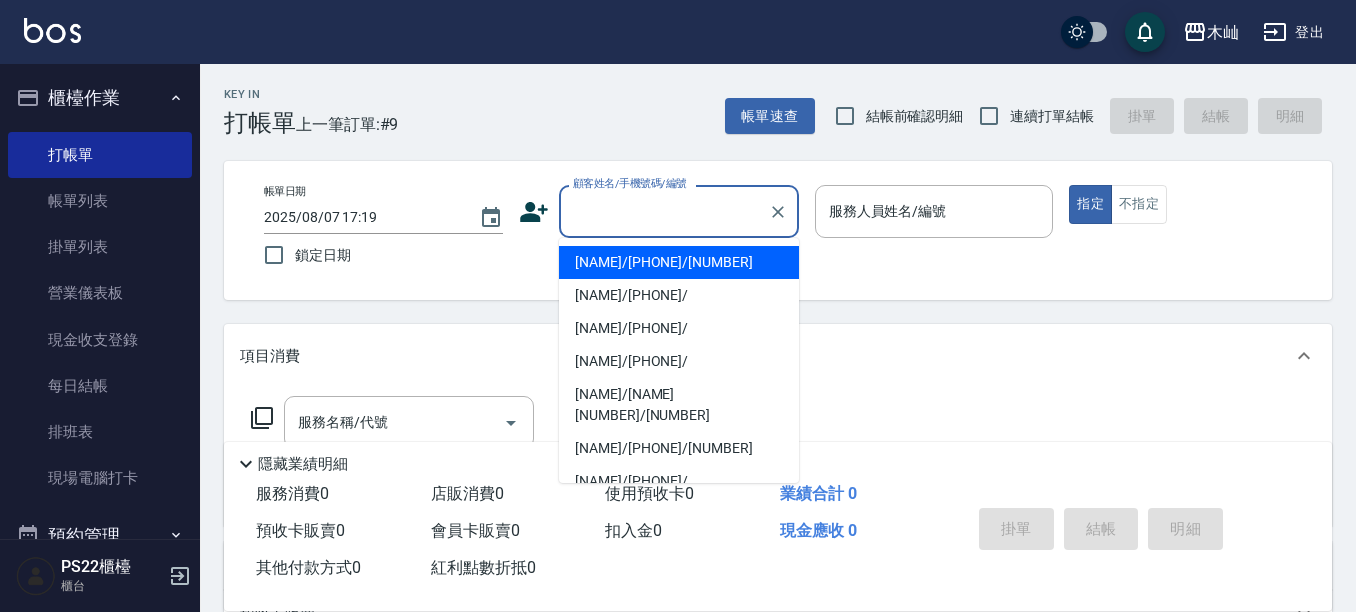 drag, startPoint x: 636, startPoint y: 215, endPoint x: 622, endPoint y: 197, distance: 22.803509 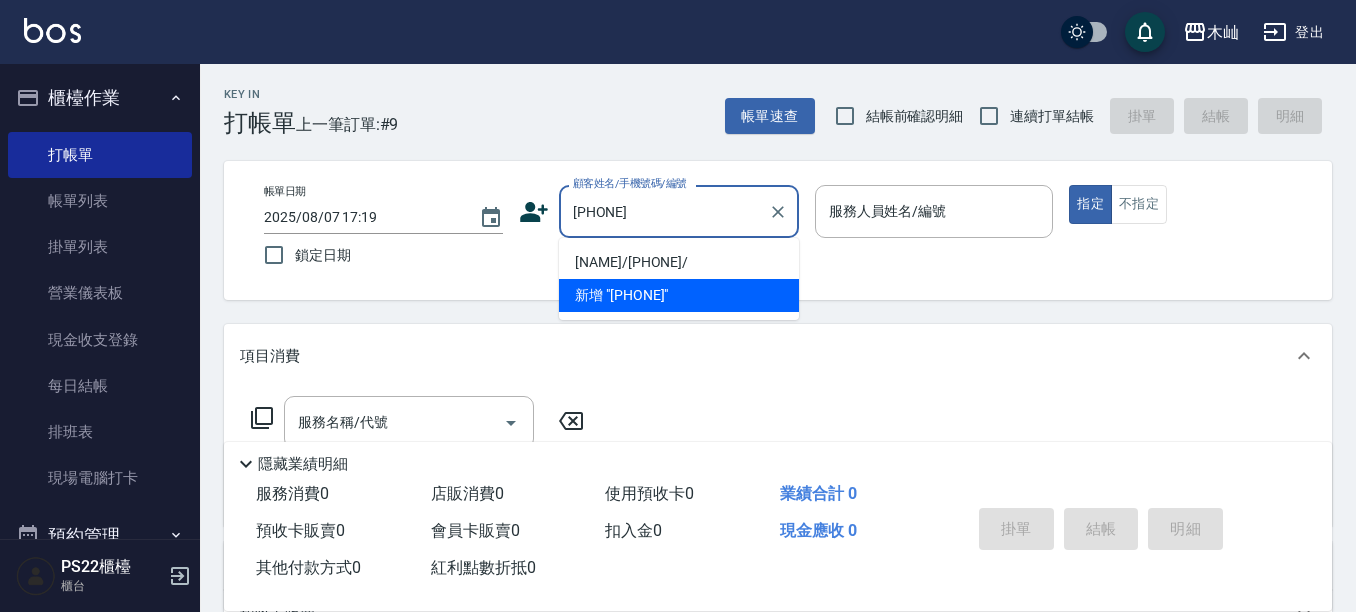 drag, startPoint x: 615, startPoint y: 263, endPoint x: 918, endPoint y: 213, distance: 307.09772 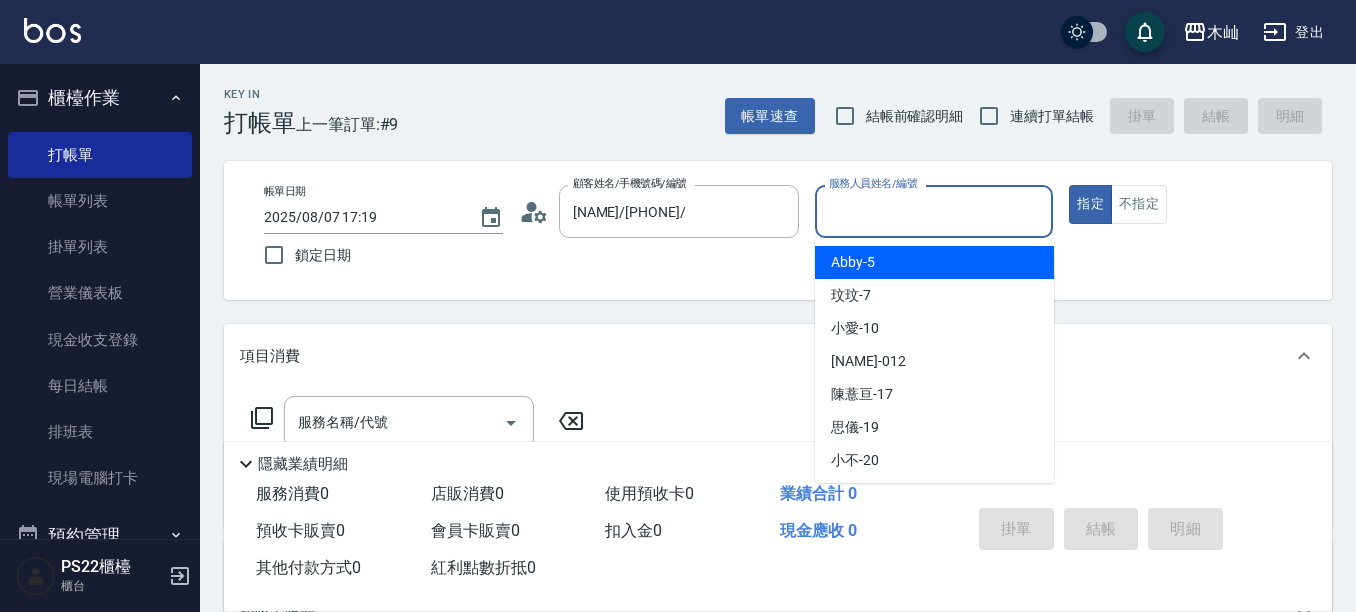 click on "服務人員姓名/編號" at bounding box center [934, 211] 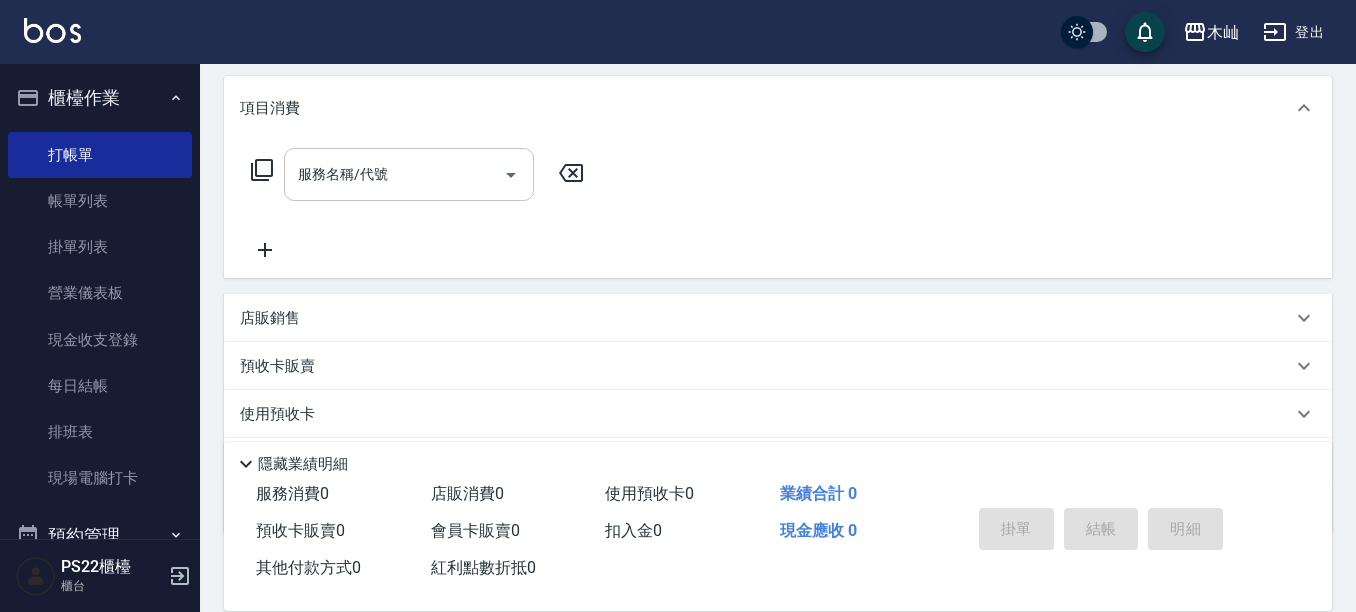 scroll, scrollTop: 200, scrollLeft: 0, axis: vertical 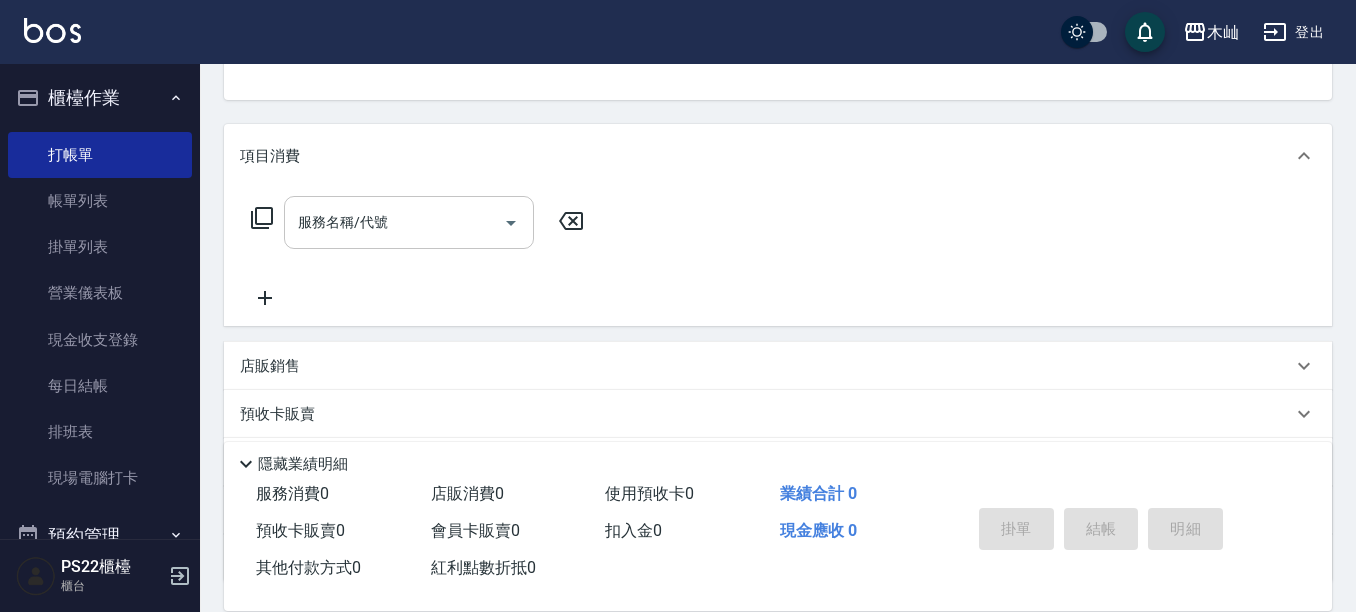 click on "服務名稱/代號" at bounding box center (394, 222) 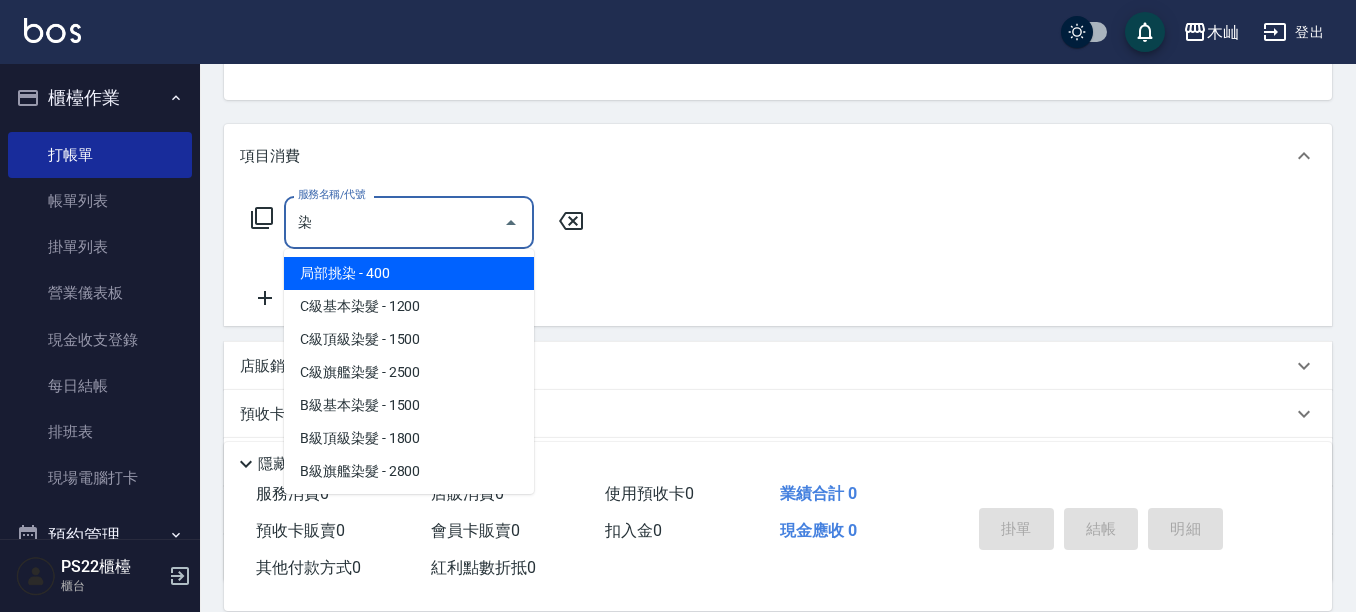 type on "染" 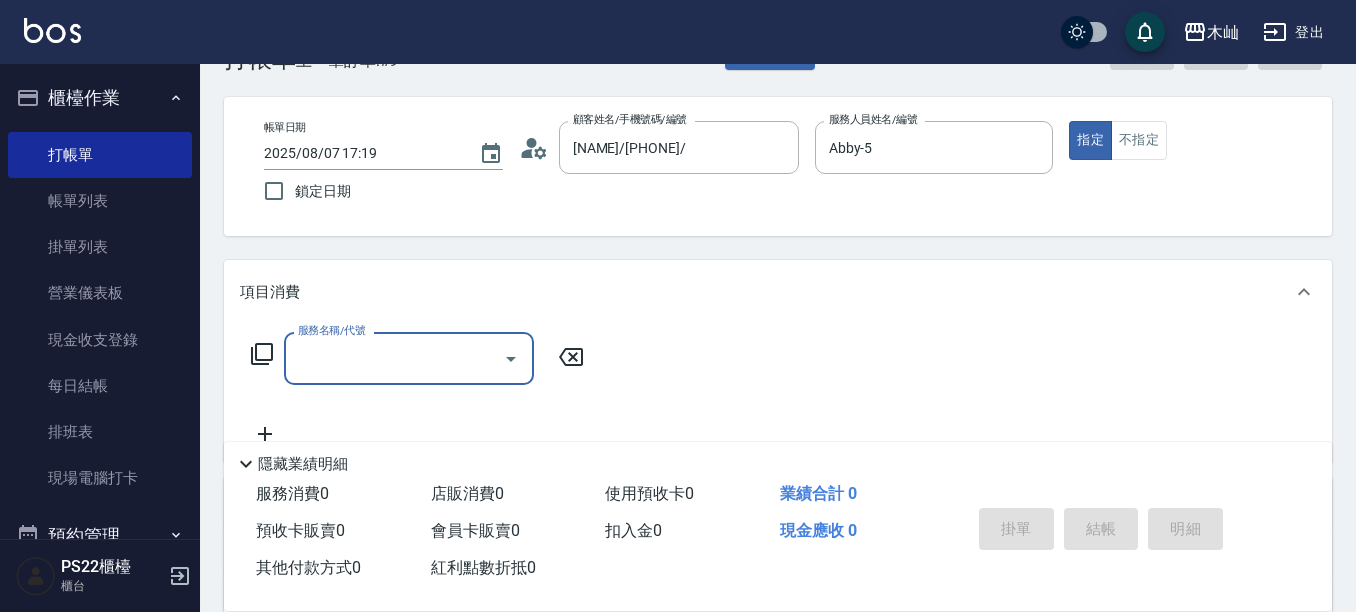 scroll, scrollTop: 100, scrollLeft: 0, axis: vertical 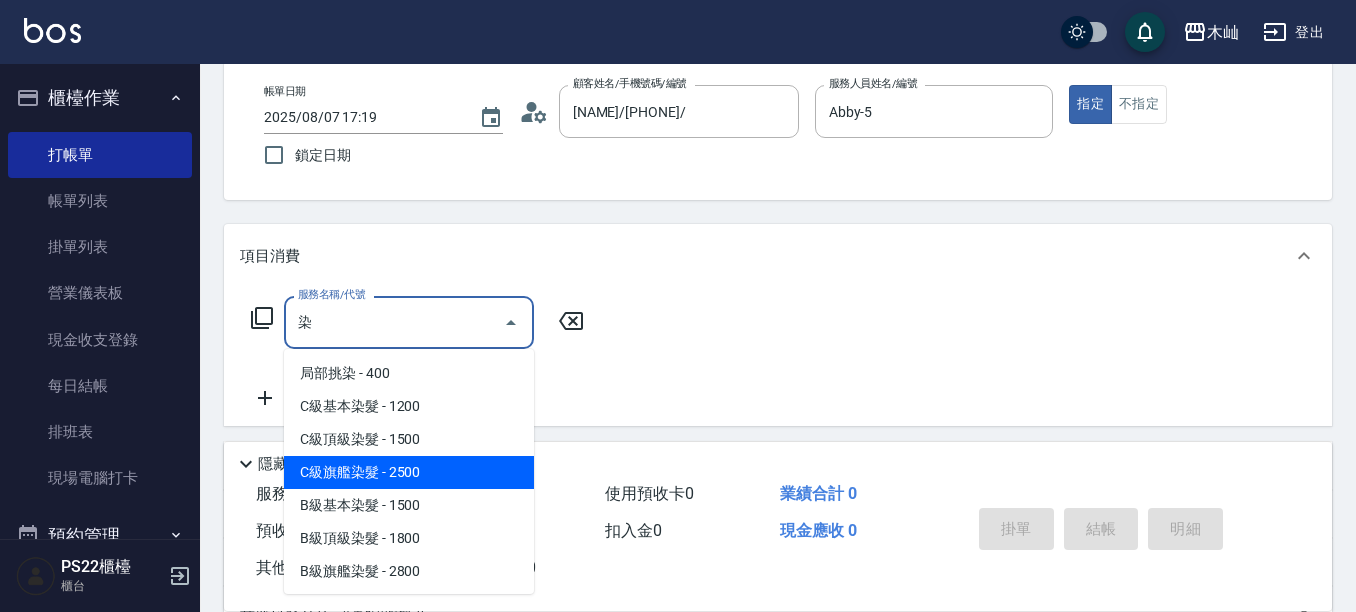 click on "C級旗艦染髮 - 2500" at bounding box center [409, 472] 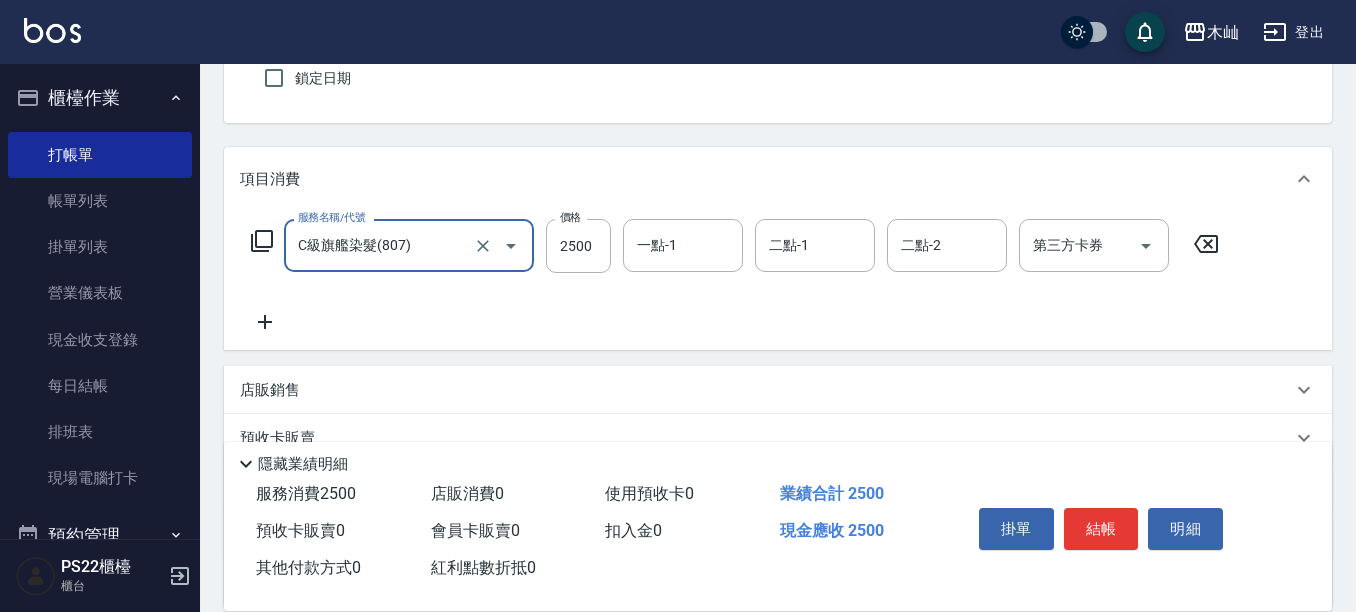 scroll, scrollTop: 200, scrollLeft: 0, axis: vertical 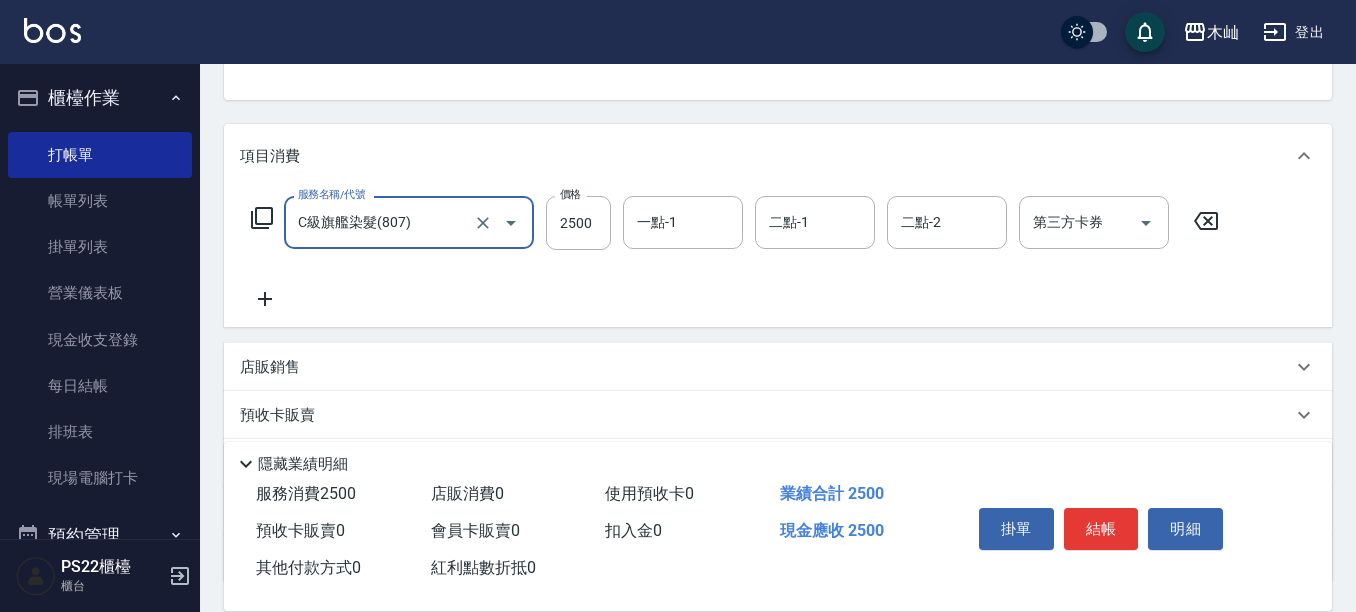 type on "C級旗艦染髮(807)" 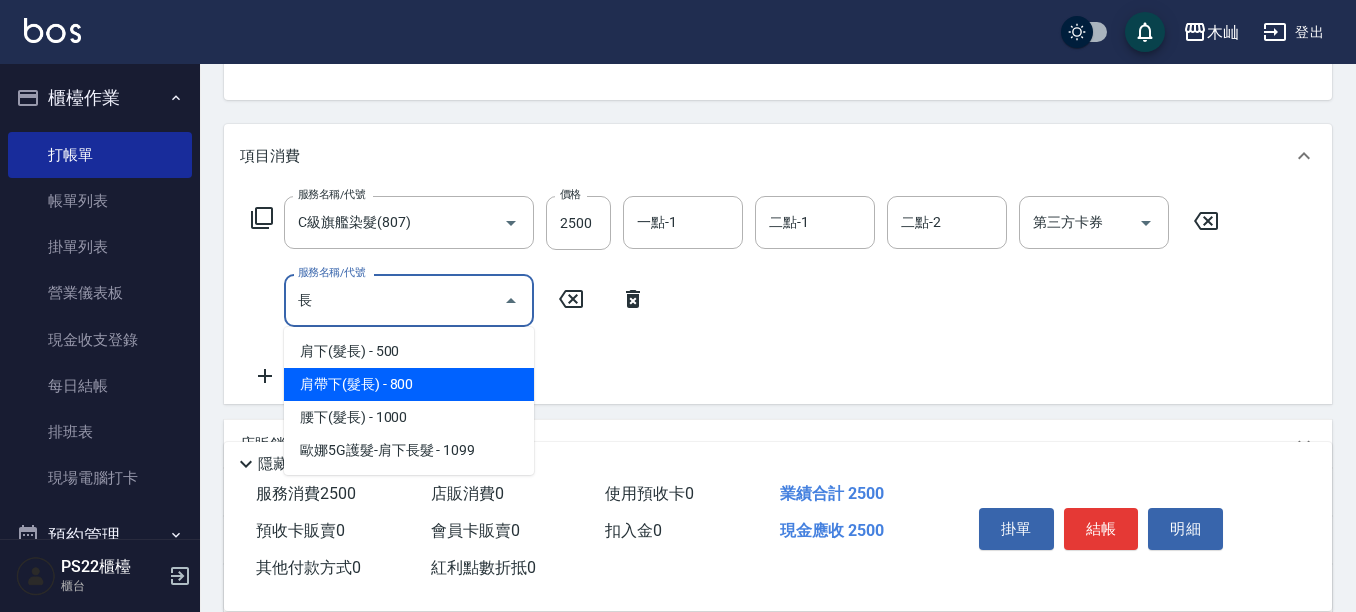 click on "肩帶下(髮長) - 800" at bounding box center [409, 384] 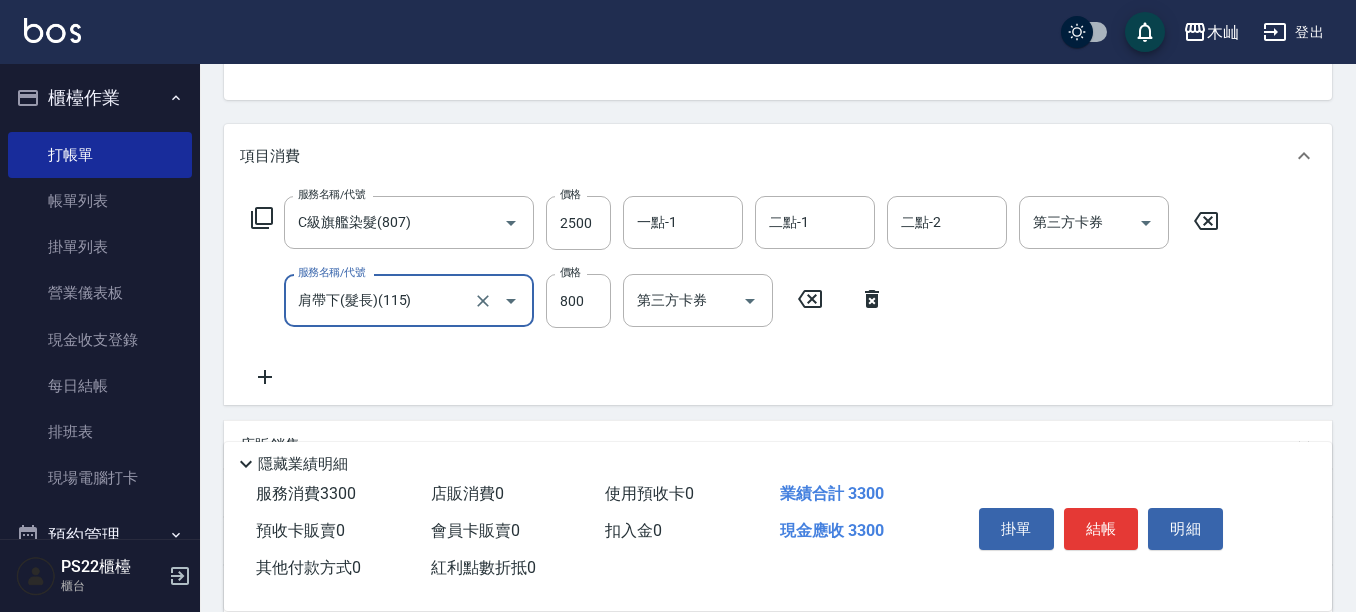 type on "肩帶下(髮長)(115)" 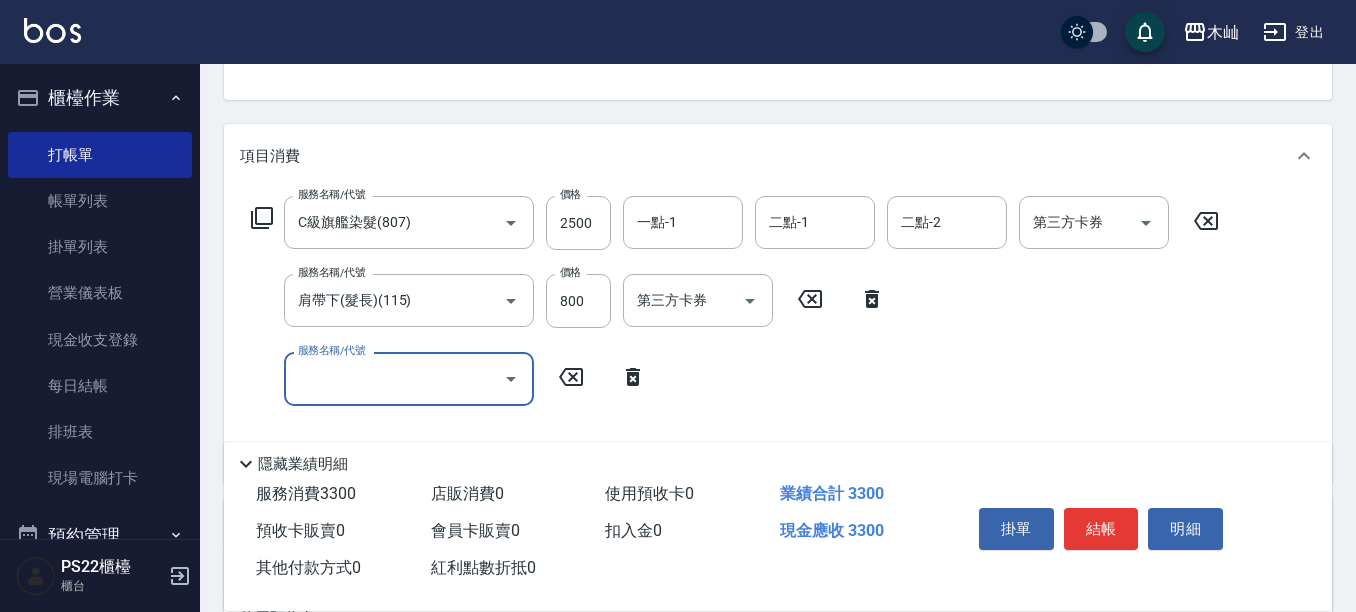 click on "服務名稱/代號" at bounding box center (394, 378) 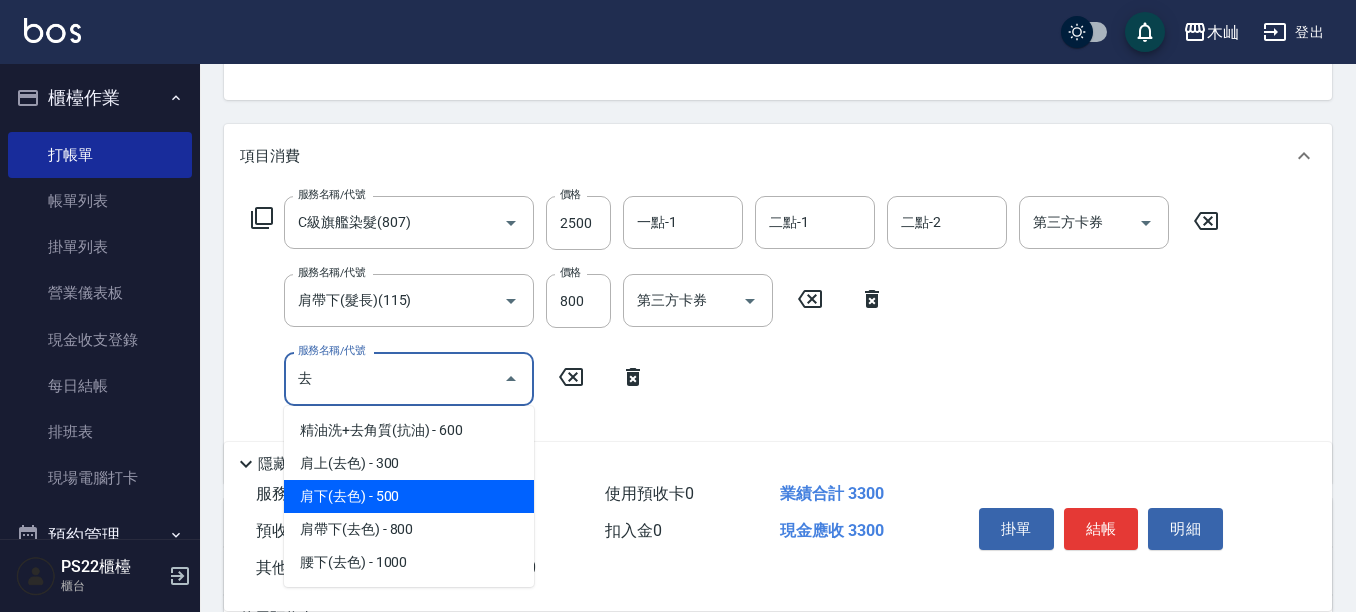 click on "肩下(去色) - 500" at bounding box center [409, 496] 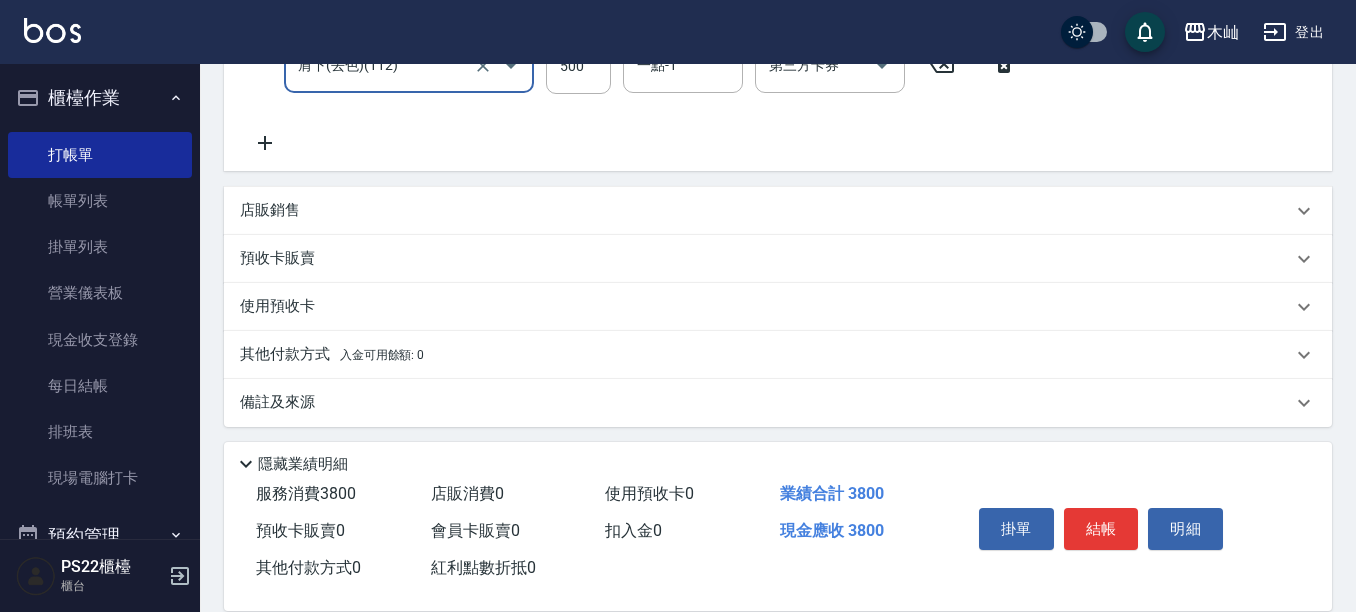 scroll, scrollTop: 520, scrollLeft: 0, axis: vertical 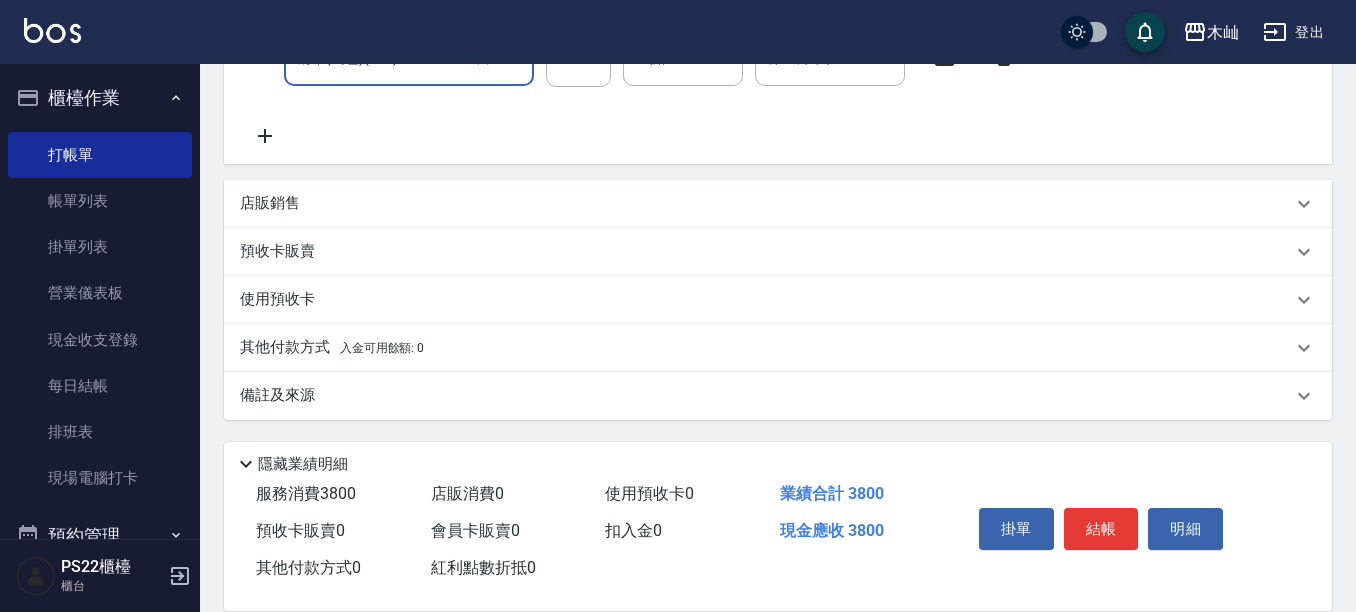 type on "肩下(去色)(112)" 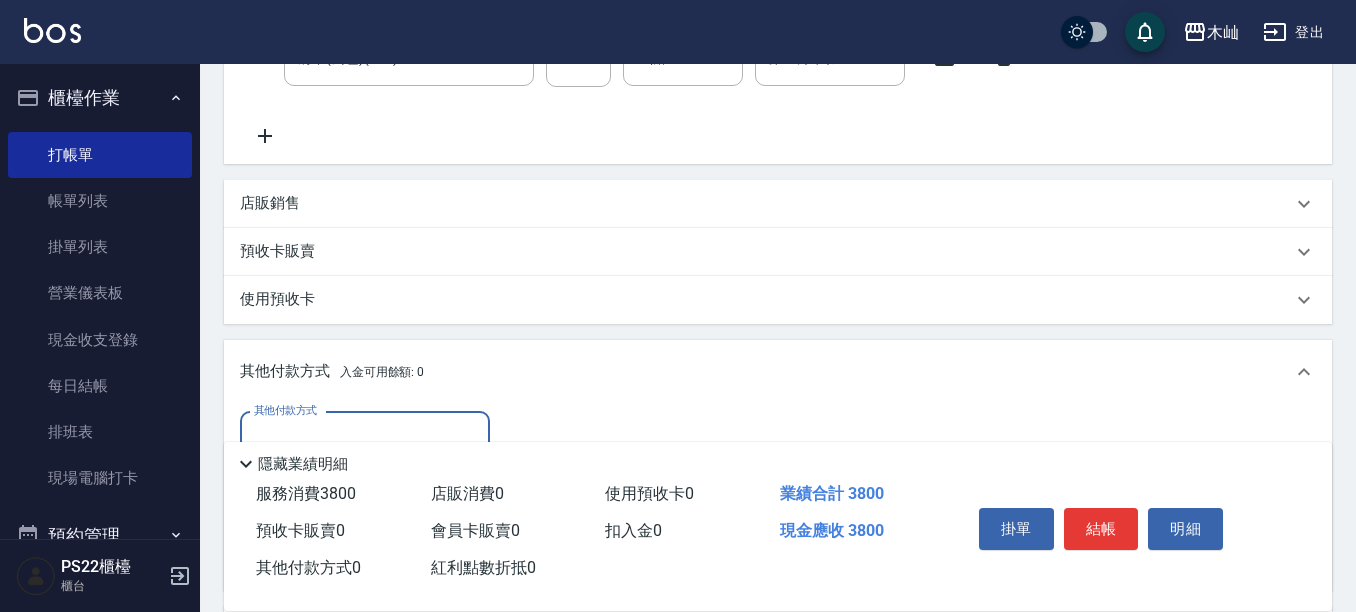scroll, scrollTop: 0, scrollLeft: 0, axis: both 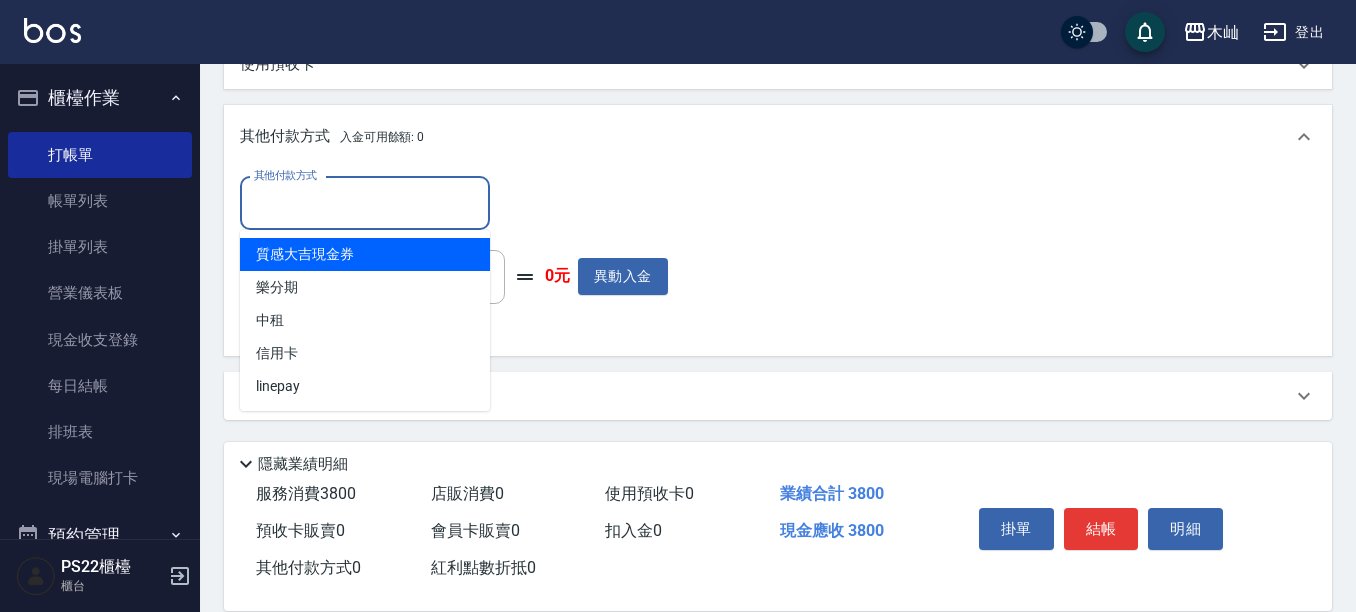 click on "其他付款方式" at bounding box center [365, 203] 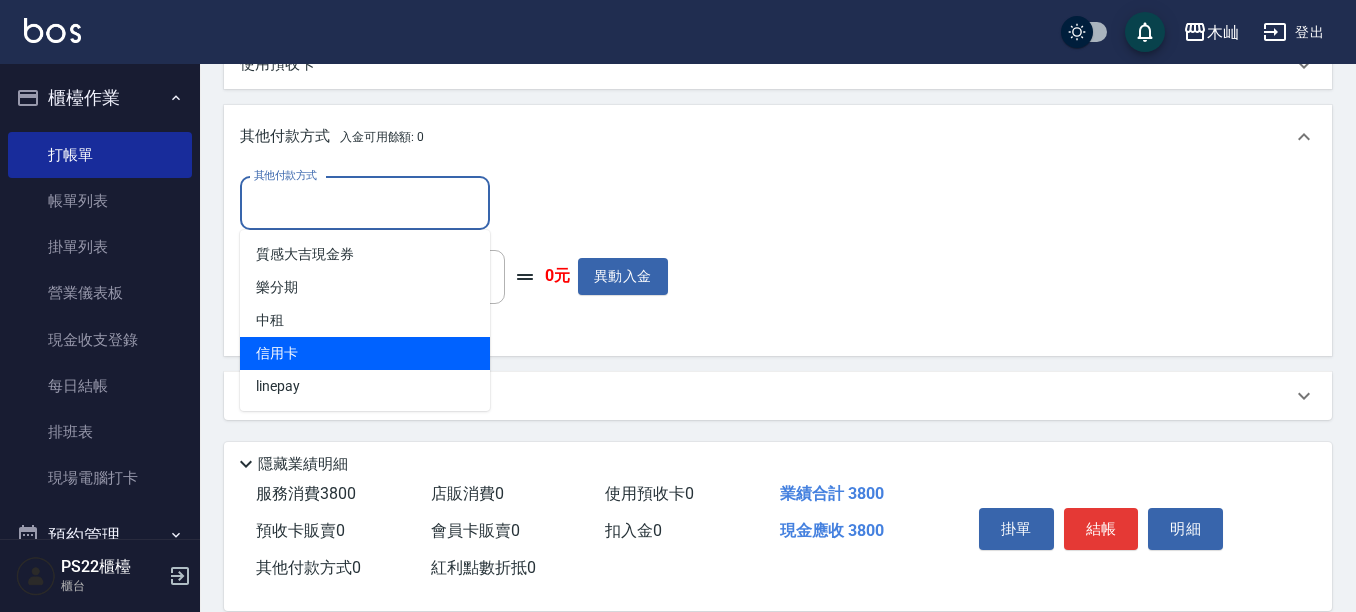 click on "信用卡" at bounding box center (365, 353) 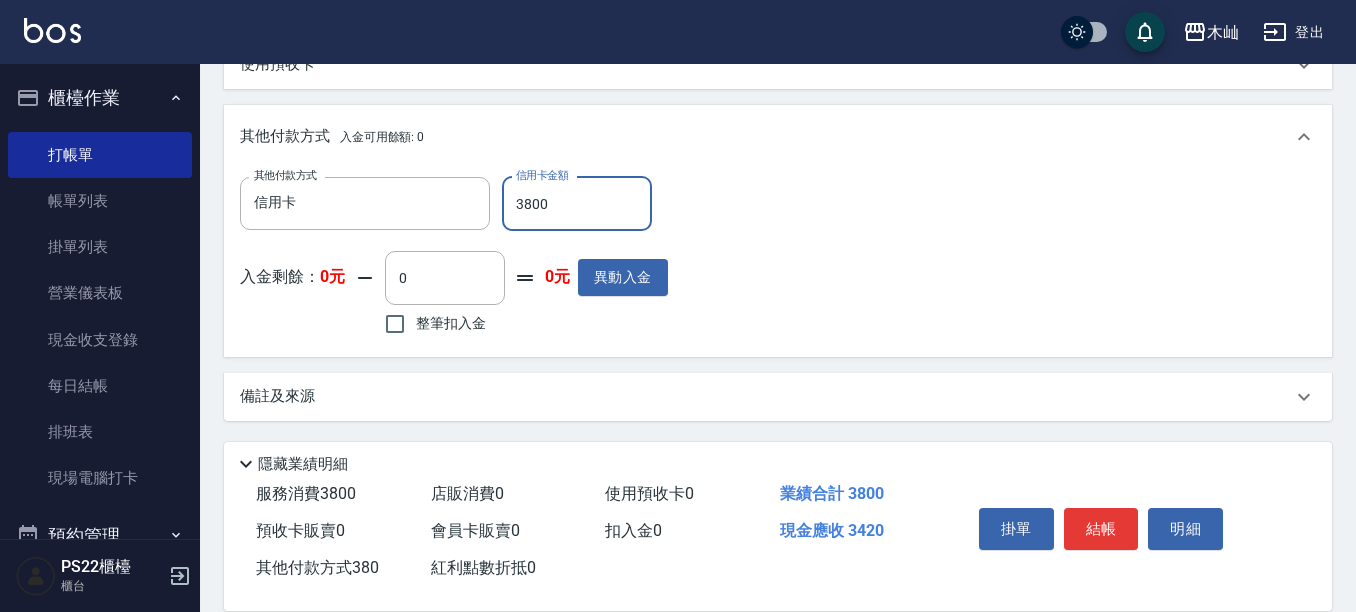 type on "3800" 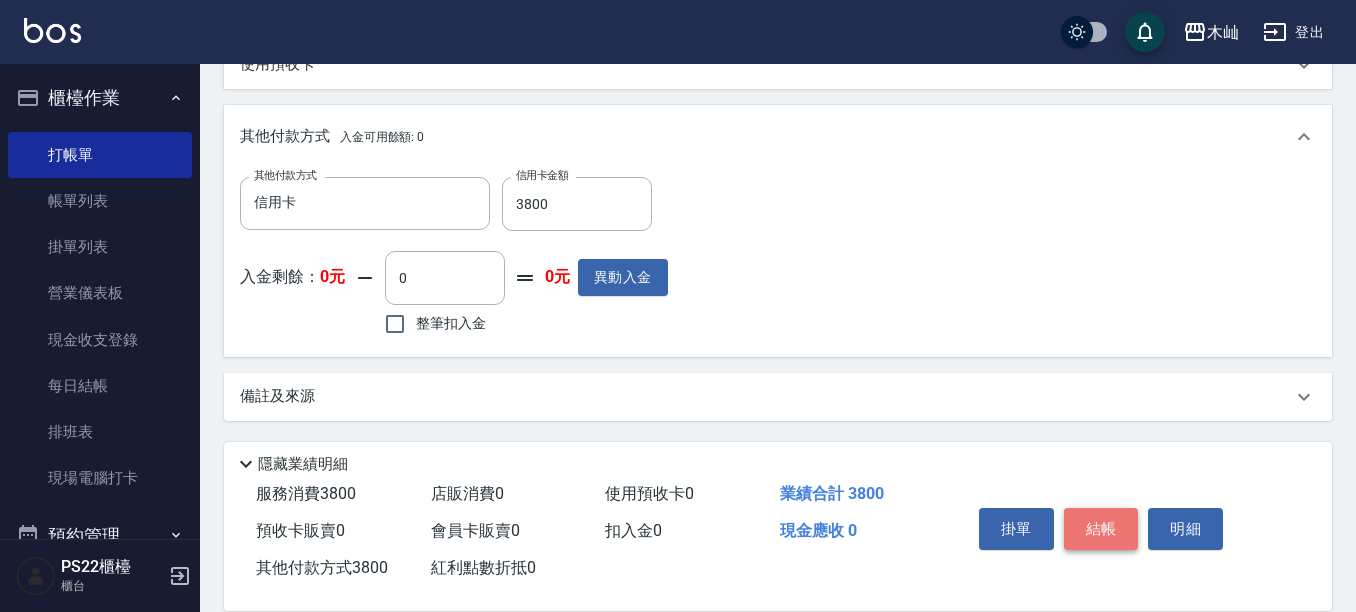 click on "結帳" at bounding box center [1101, 529] 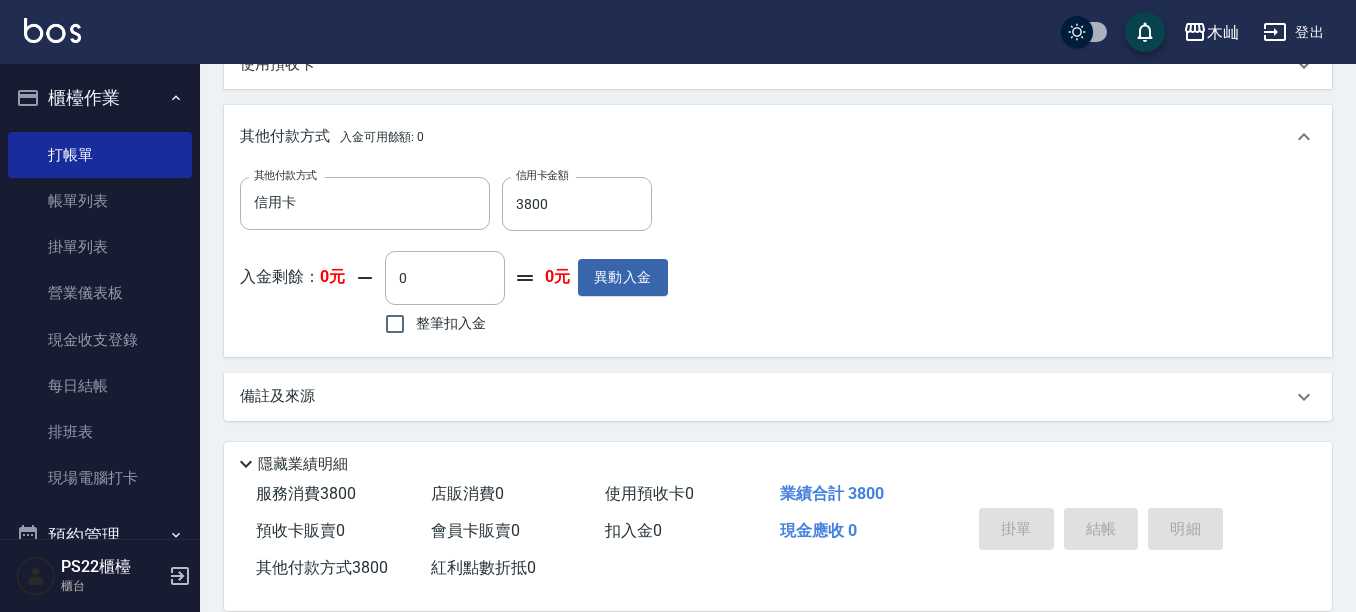scroll, scrollTop: 0, scrollLeft: 0, axis: both 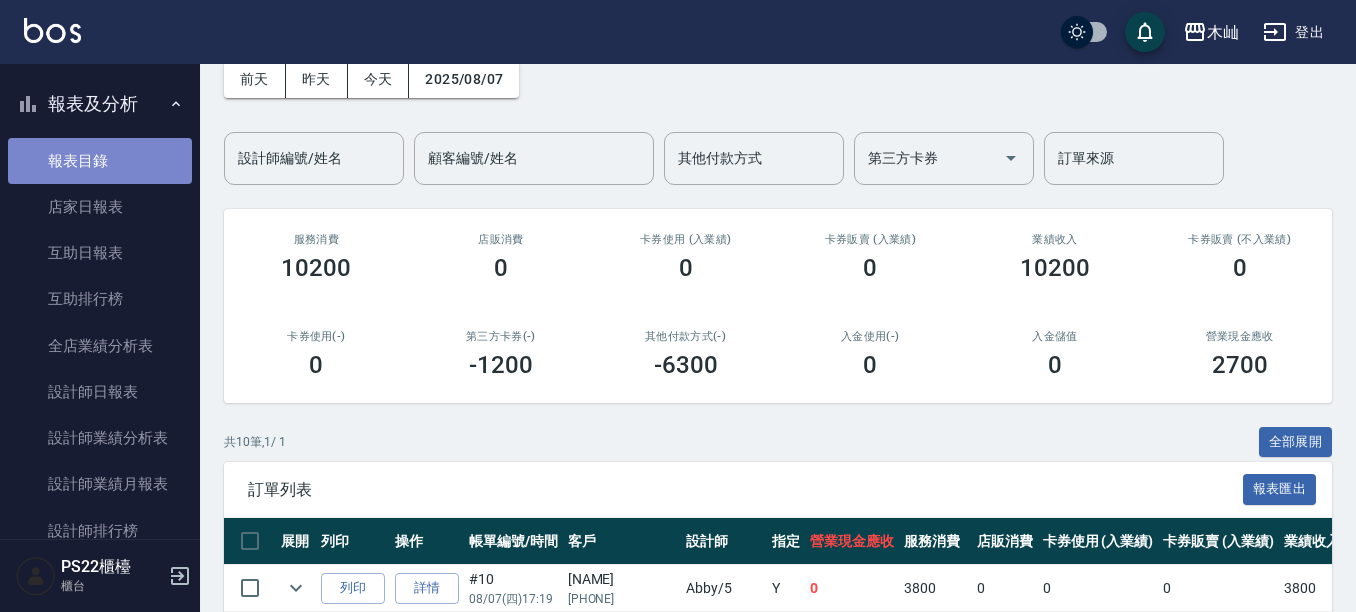 click on "報表目錄" at bounding box center [100, 161] 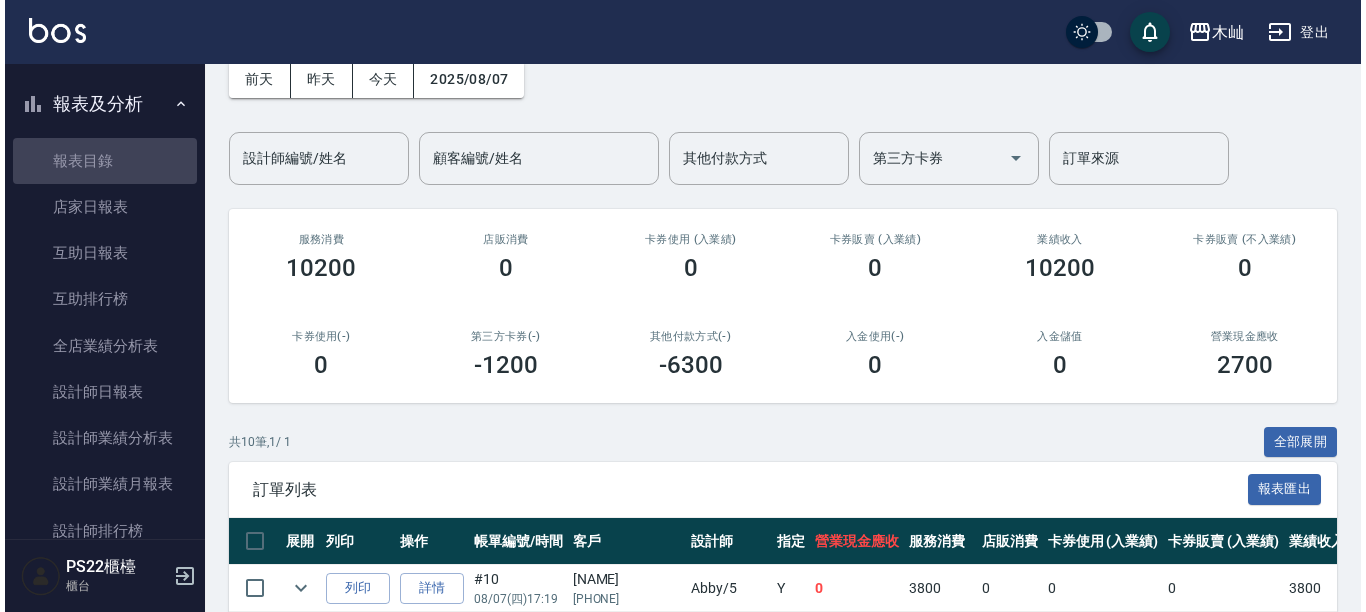scroll, scrollTop: 0, scrollLeft: 0, axis: both 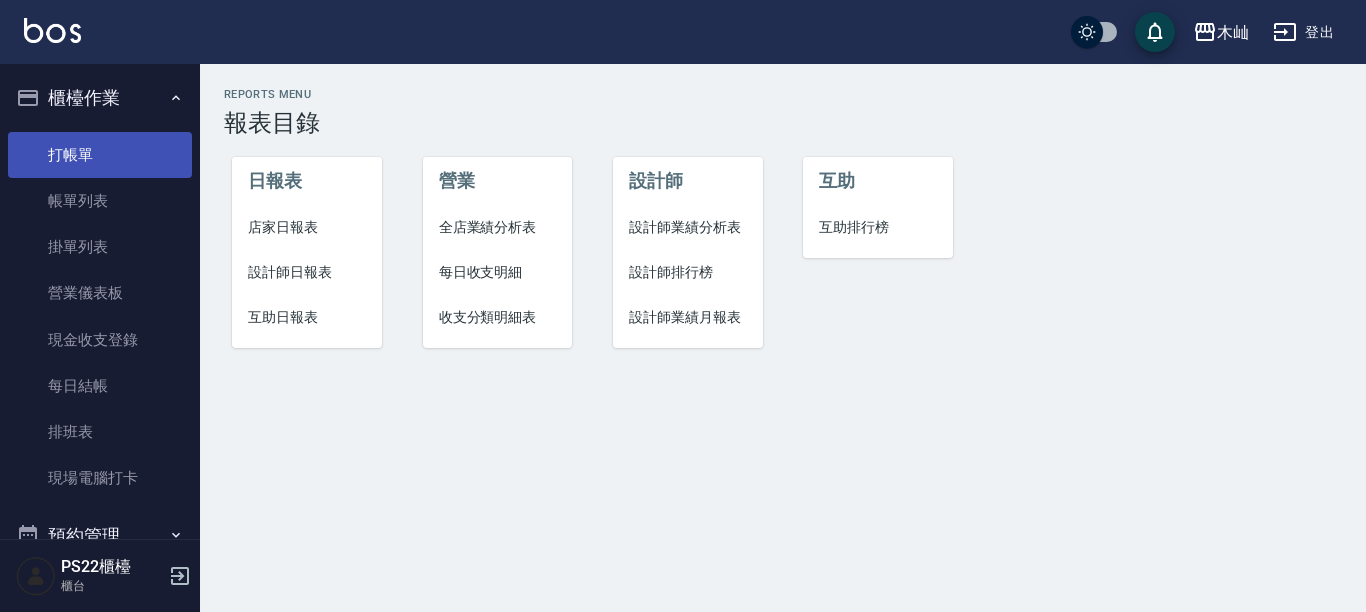 click on "打帳單" at bounding box center [100, 155] 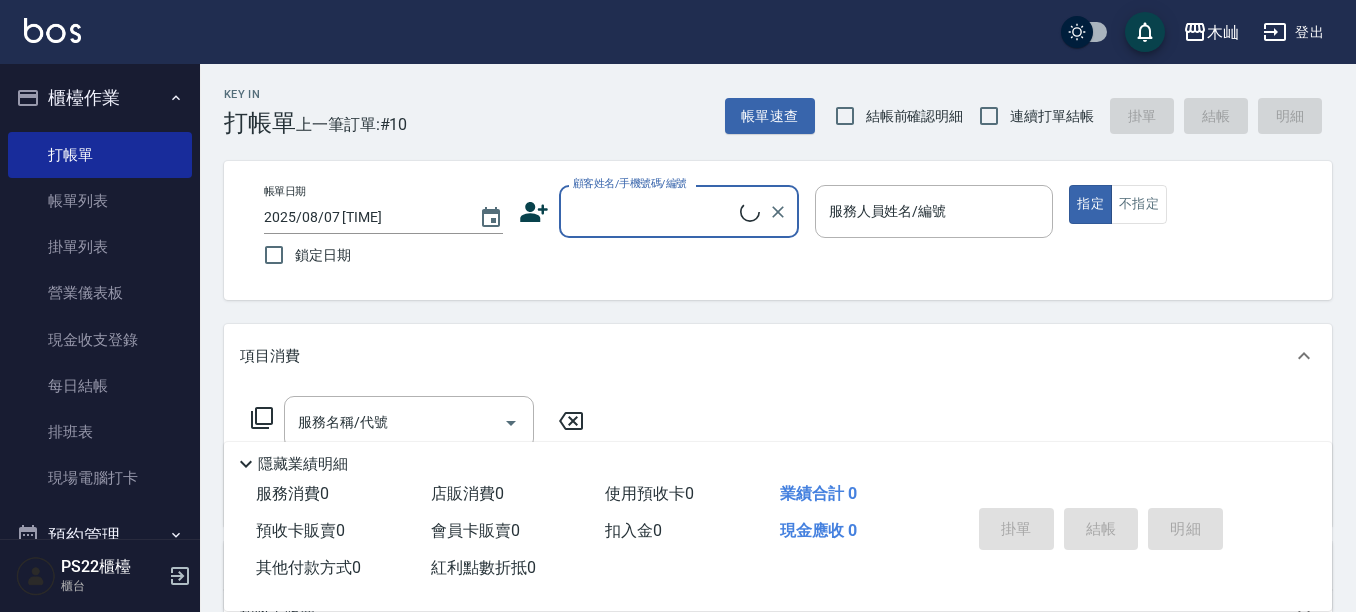 click on "顧客姓名/手機號碼/編號" at bounding box center [654, 211] 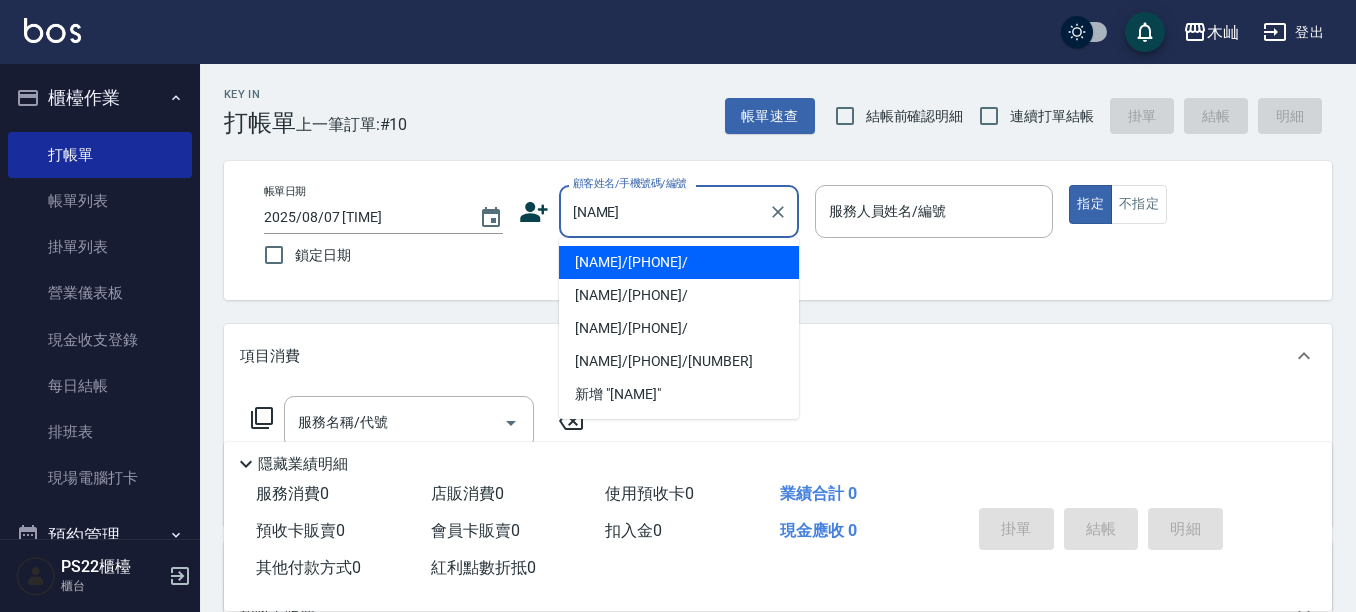 click on "[NAME]/[PHONE]/" at bounding box center [679, 262] 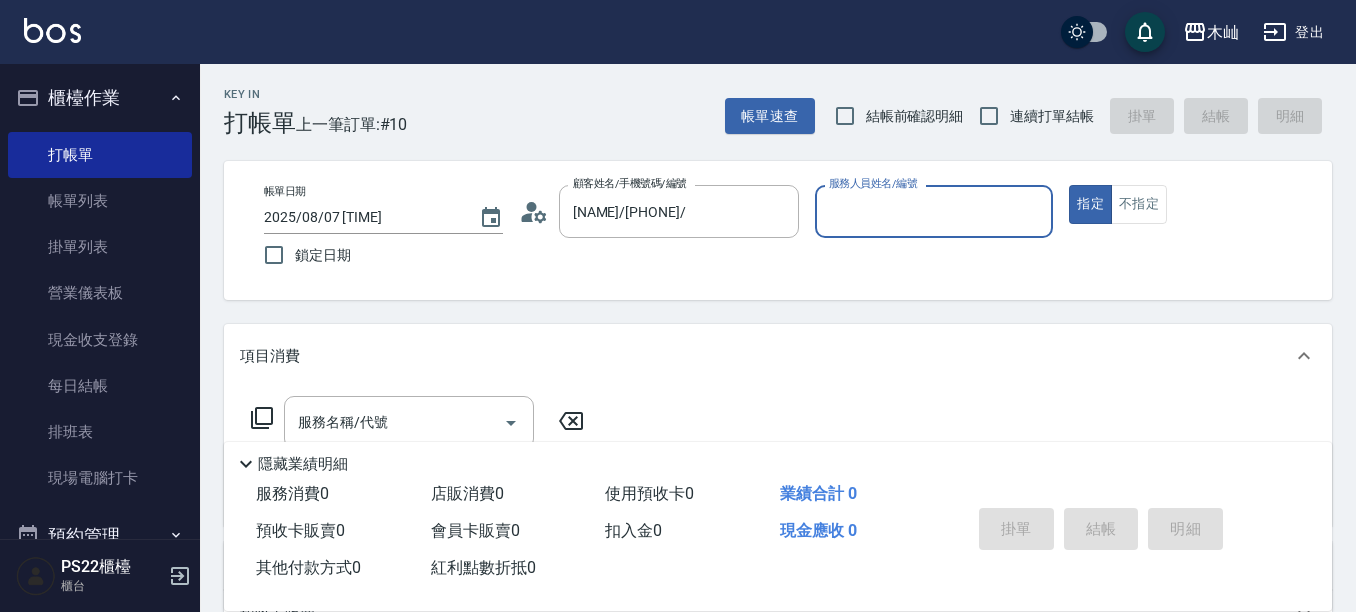 type on "雅芳-012" 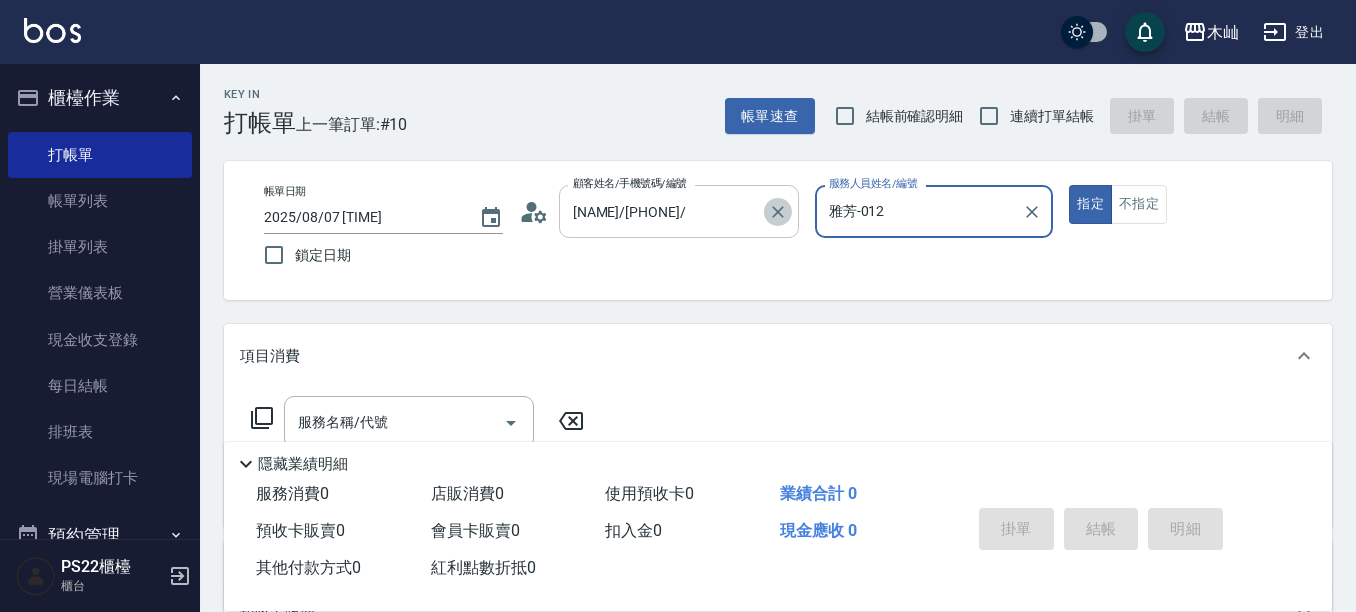 click 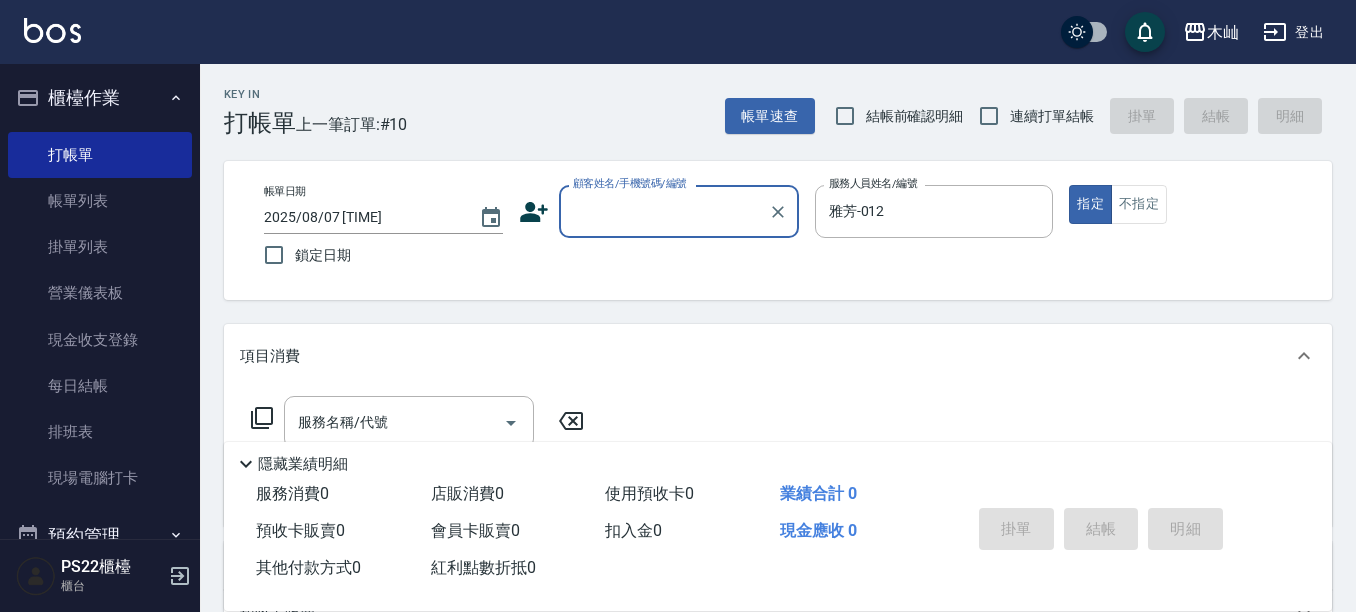 click on "顧客姓名/手機號碼/編號" at bounding box center [679, 211] 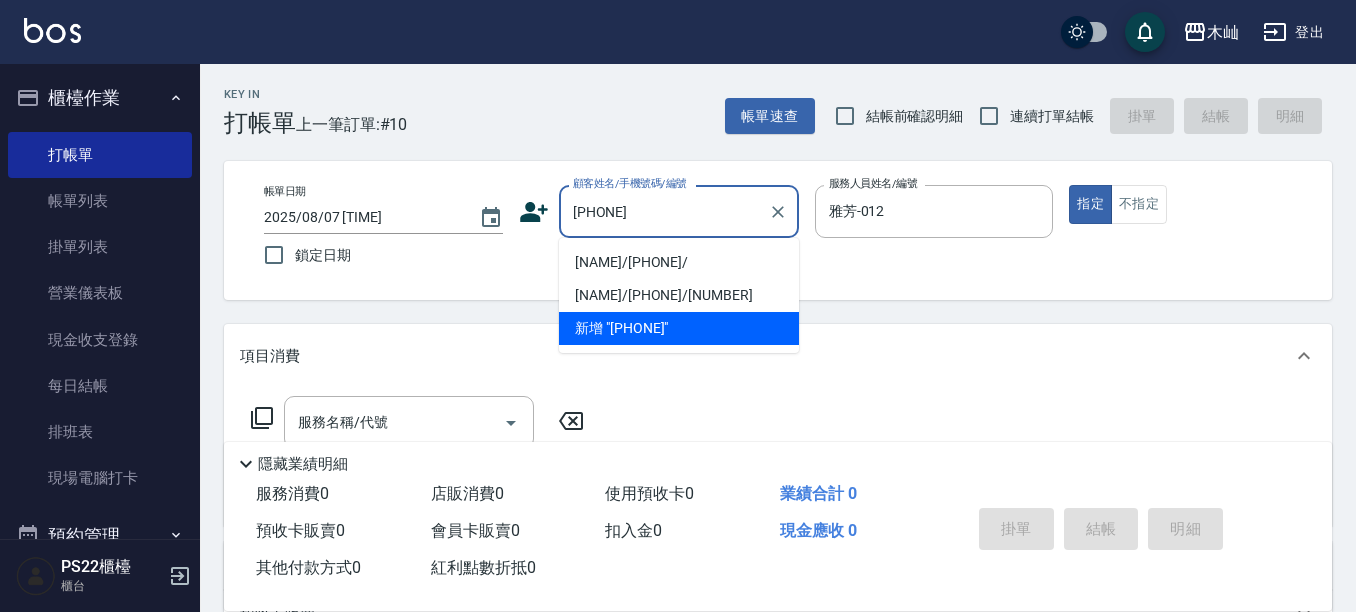 click on "[NAME]/[PHONE]/" at bounding box center (679, 262) 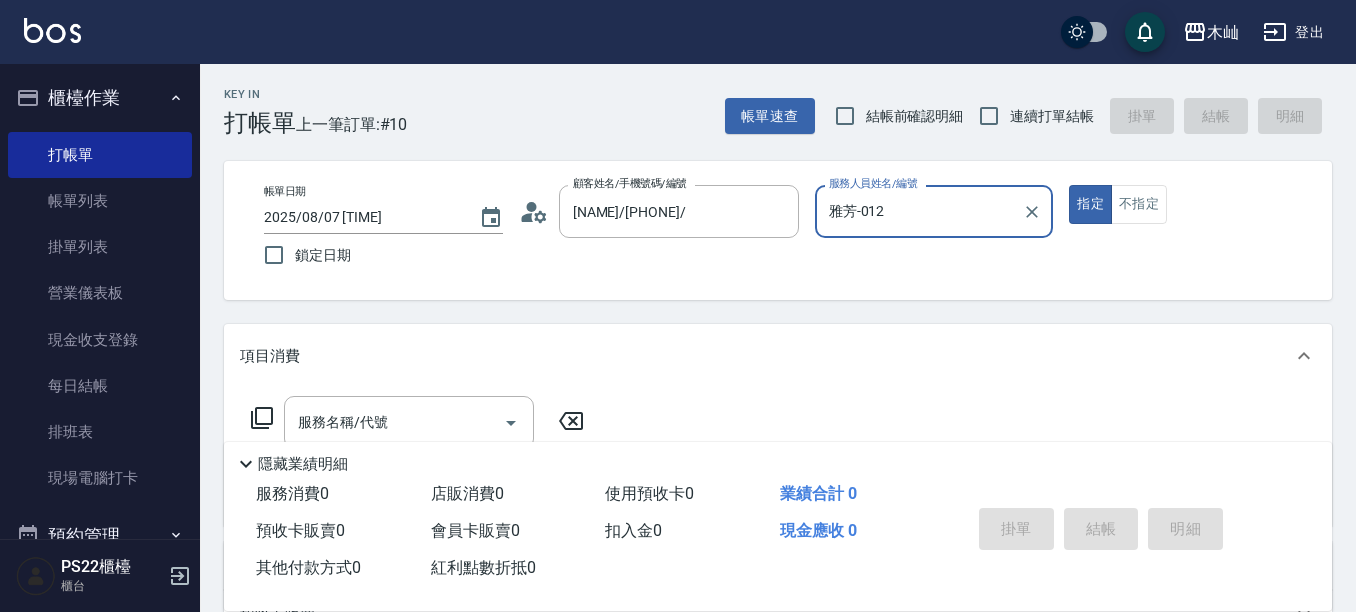 type on "小愛-10" 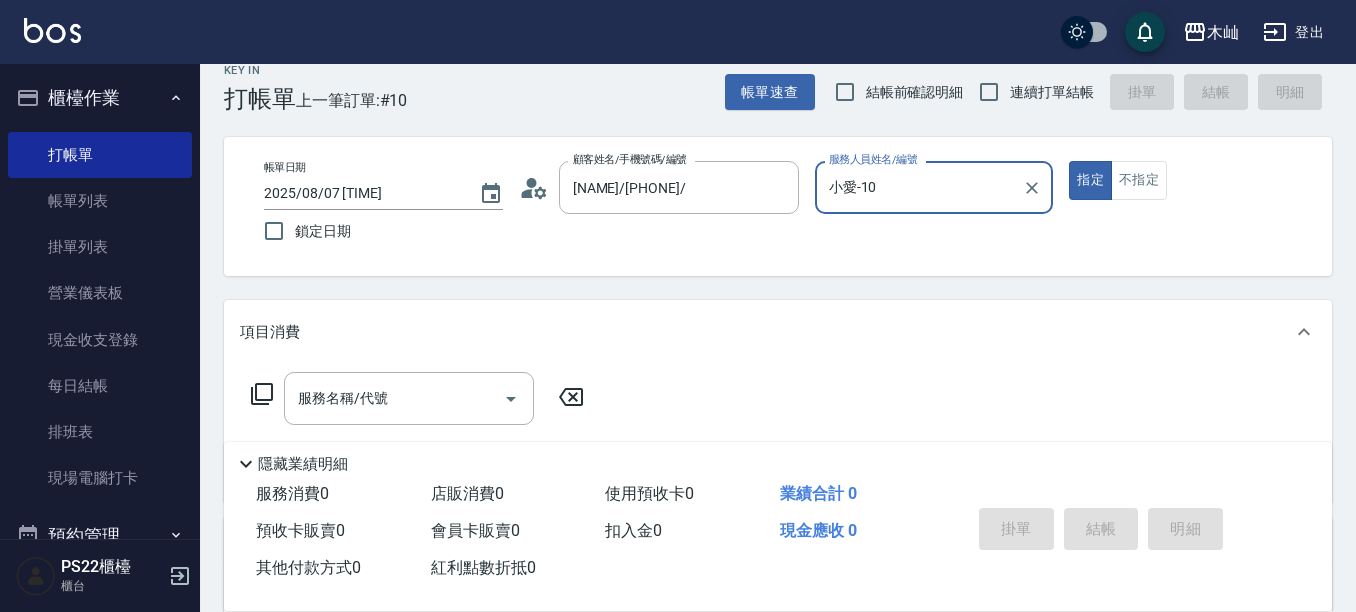 scroll, scrollTop: 100, scrollLeft: 0, axis: vertical 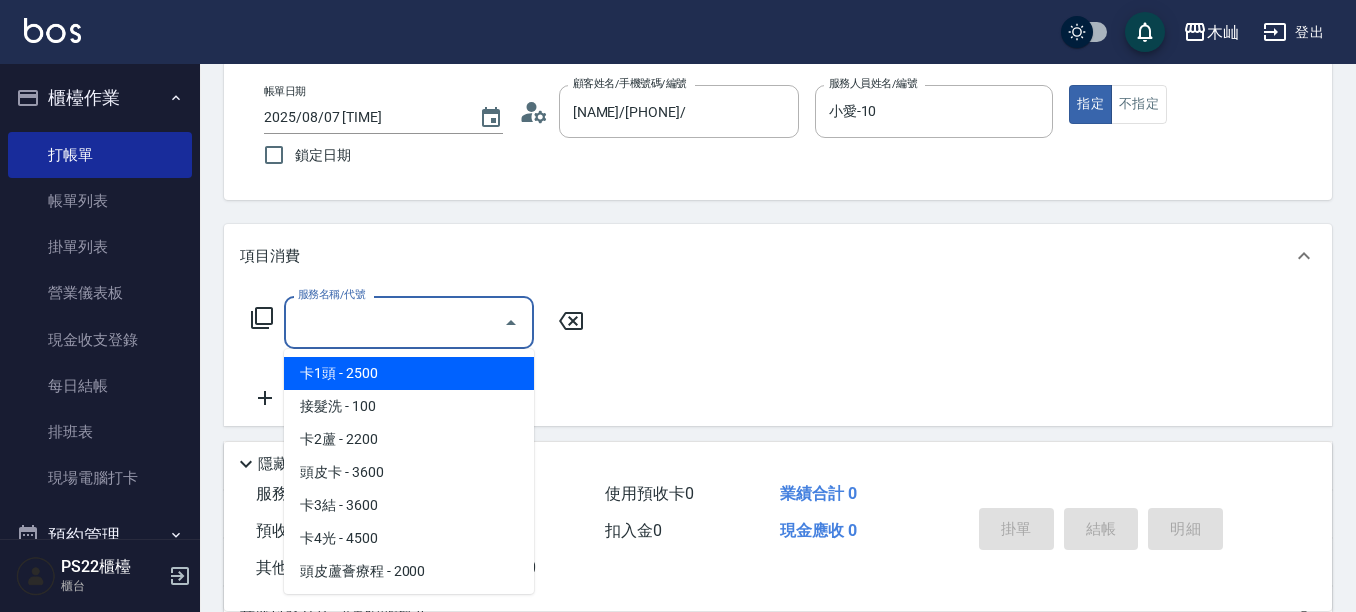 click on "服務名稱/代號" at bounding box center (394, 322) 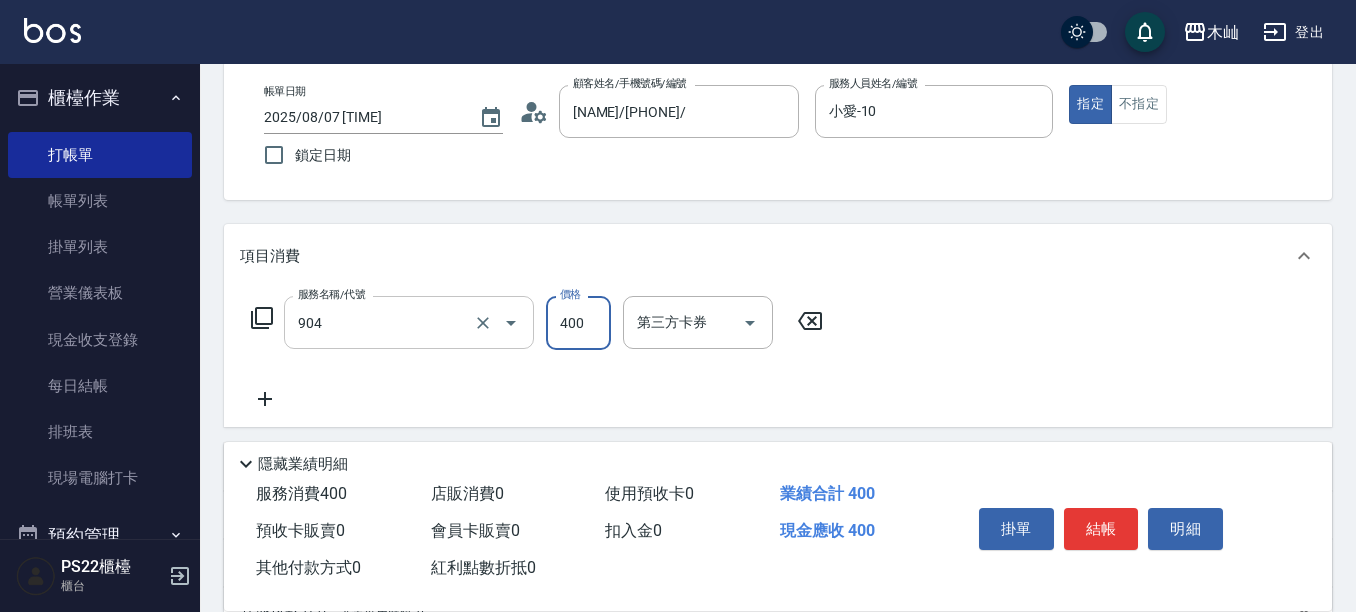 type on "精油洗+瞬護(904)" 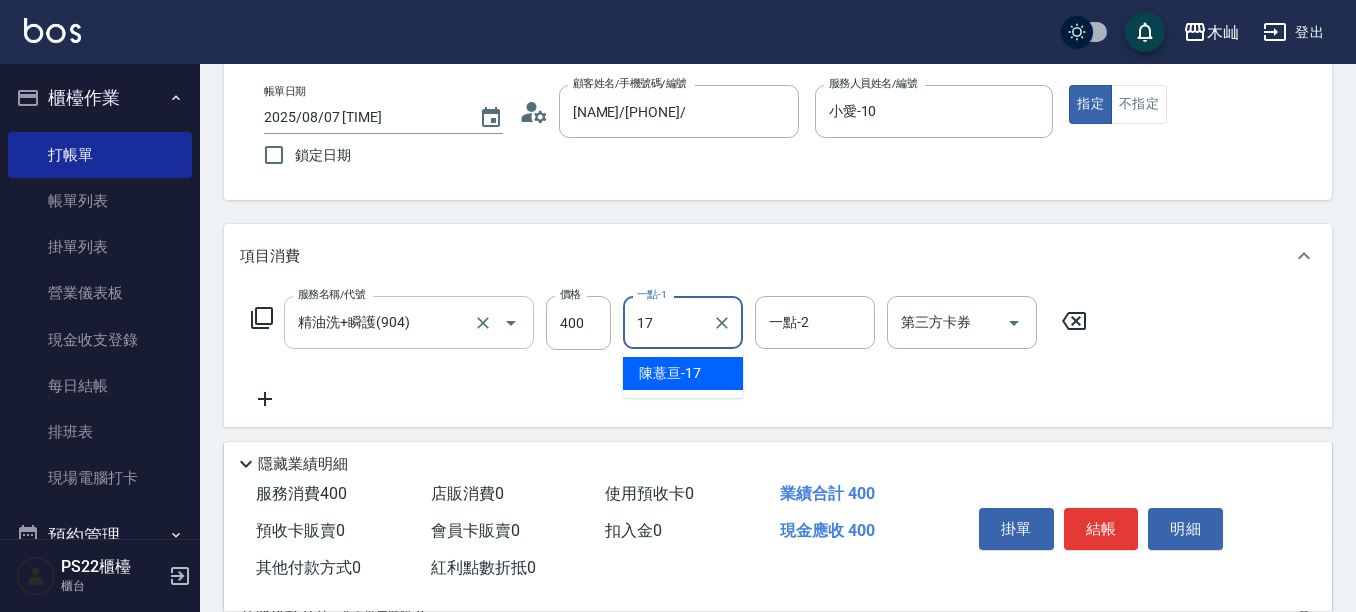 type on "[NAME]-[NUMBER]" 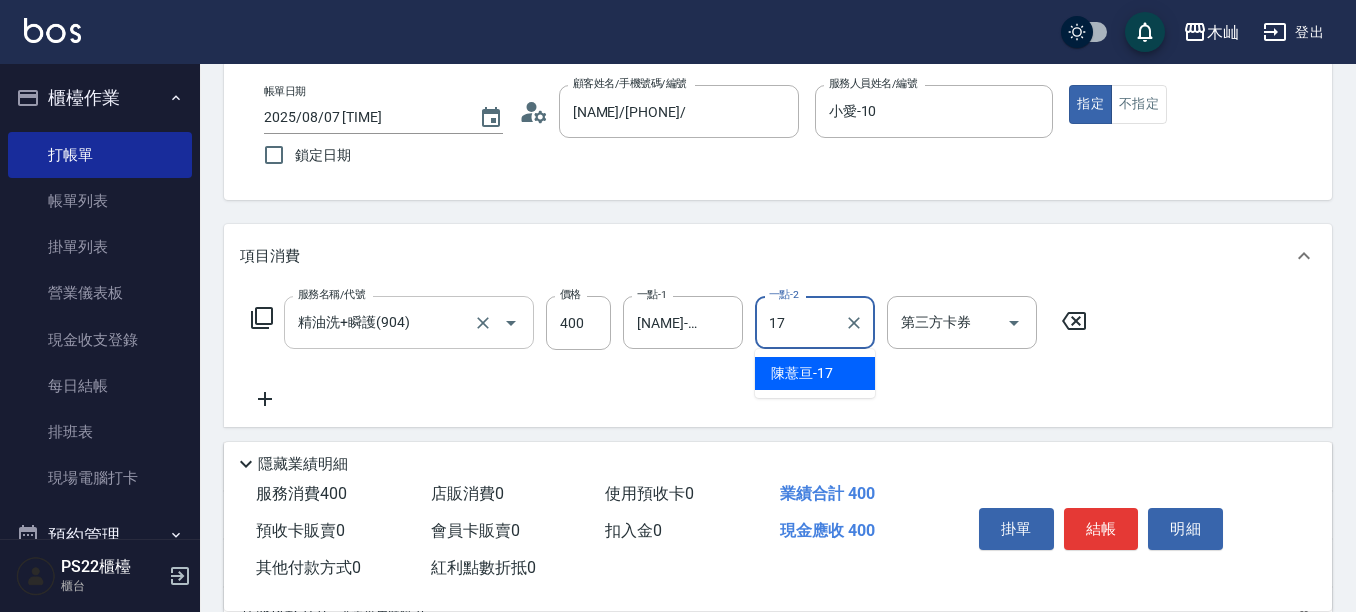 type on "[NAME]-[NUMBER]" 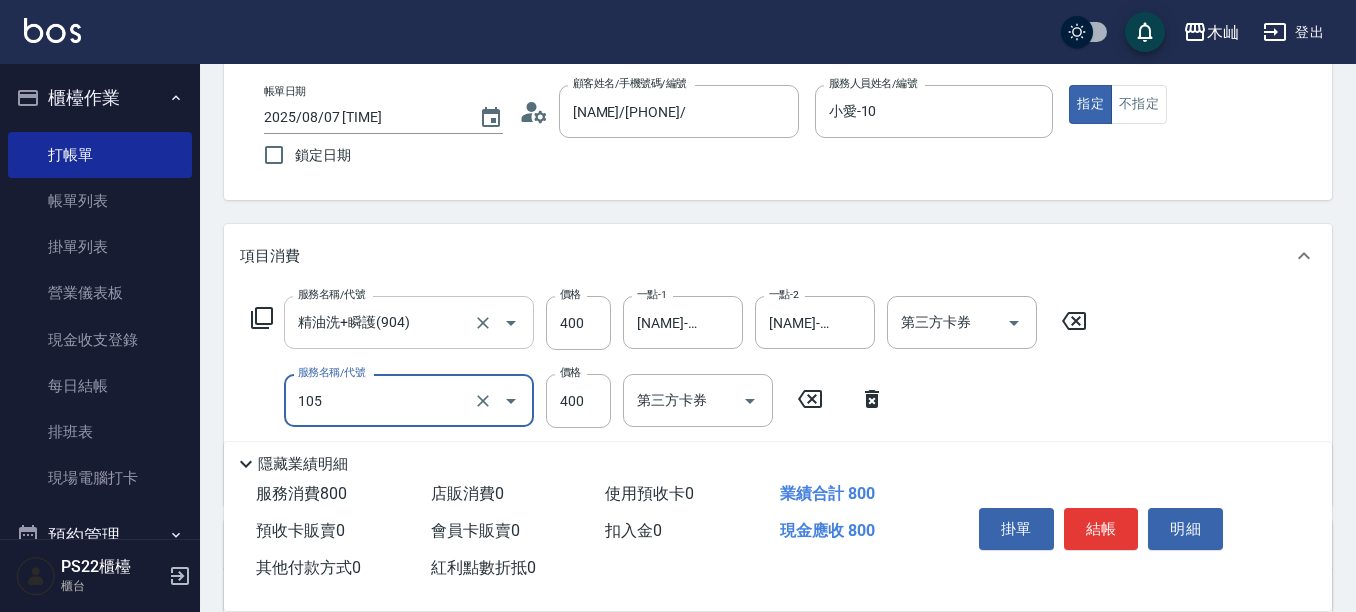 type on "A級單剪(105)" 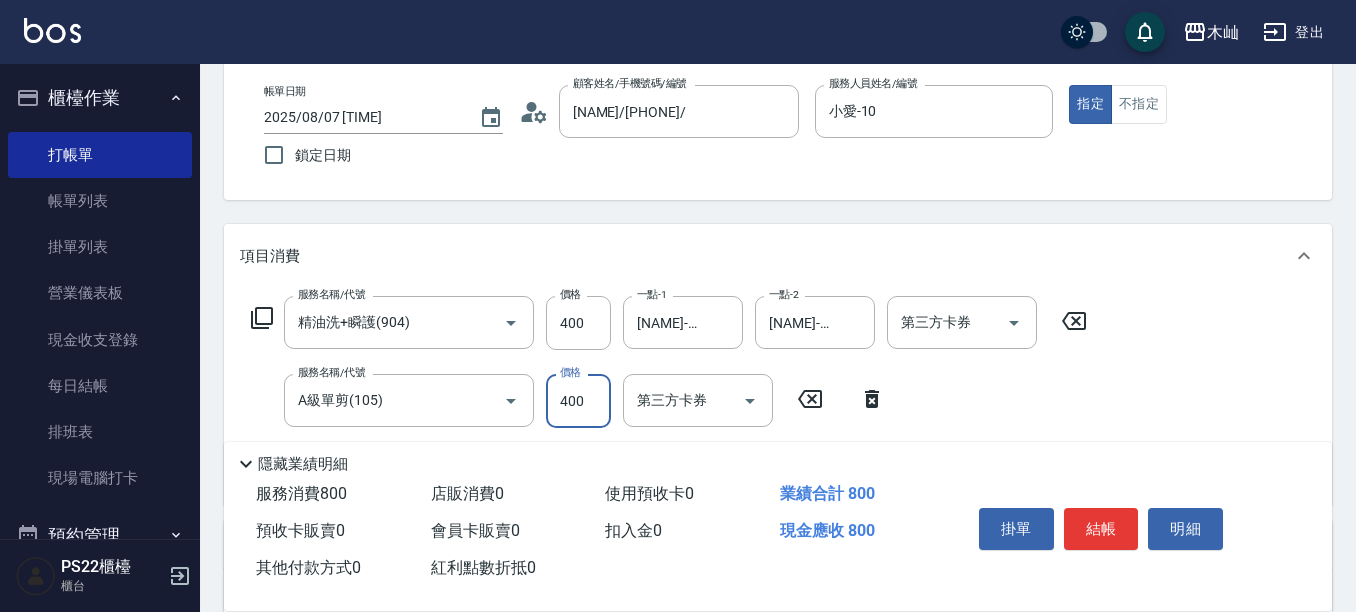 click on "隱藏業績明細" at bounding box center [783, 464] 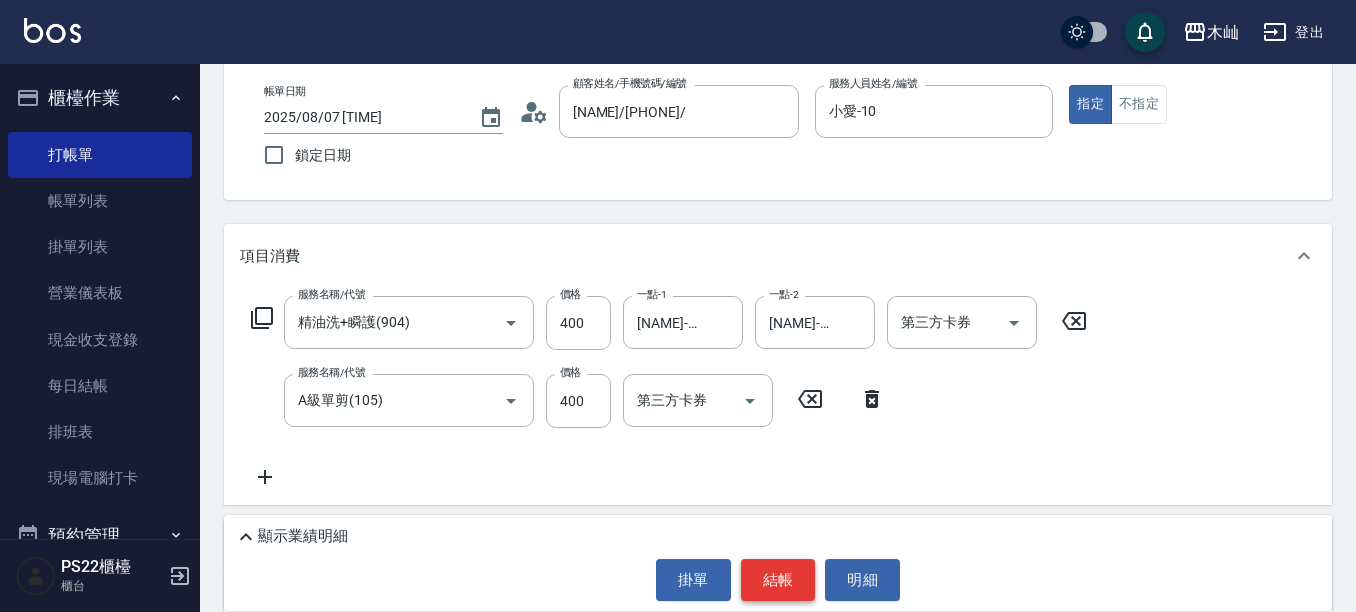 click on "結帳" at bounding box center (778, 580) 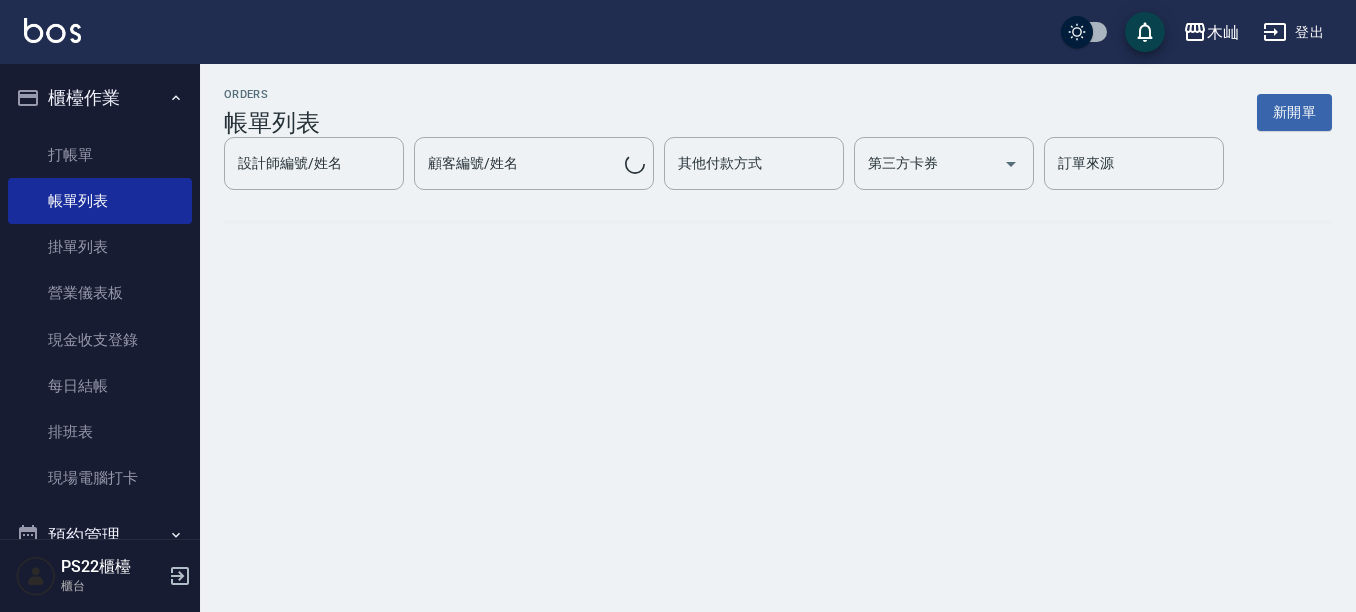 scroll, scrollTop: 0, scrollLeft: 0, axis: both 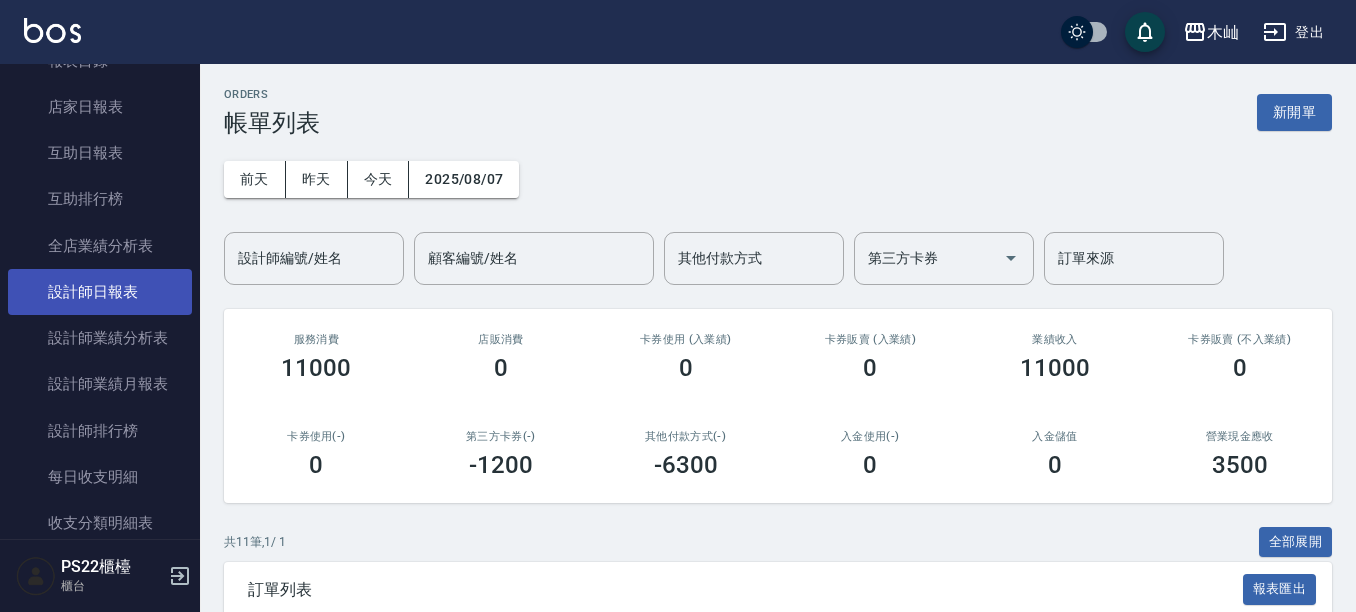 click on "設計師日報表" at bounding box center (100, 292) 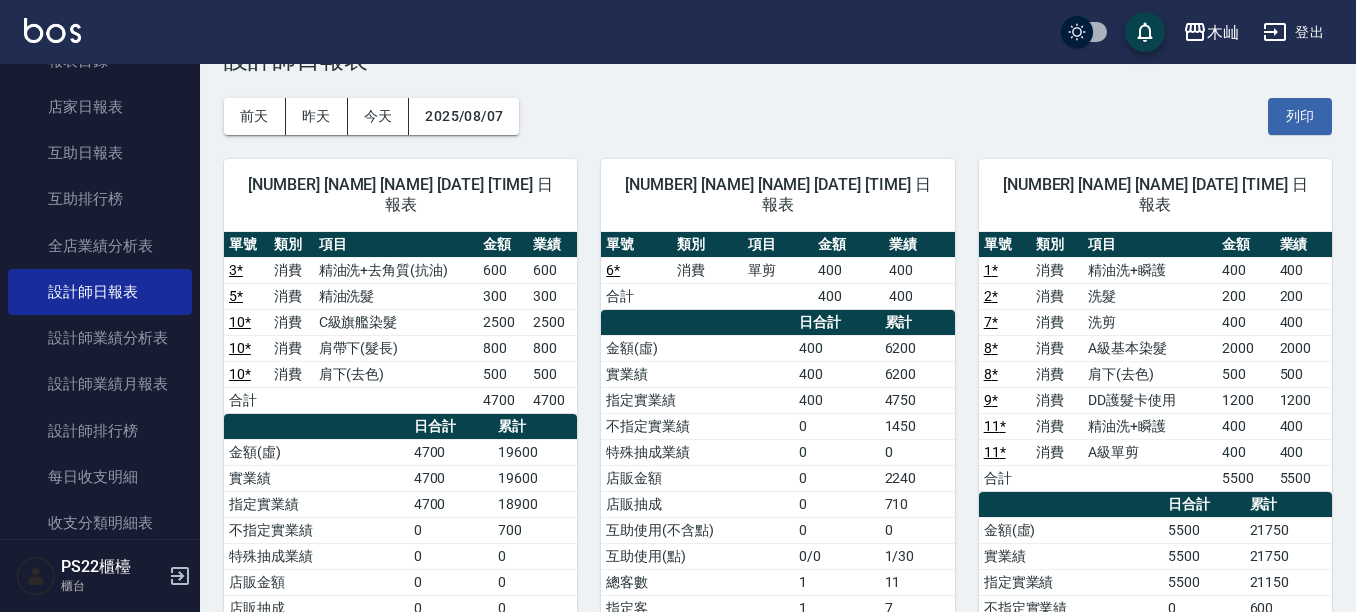 scroll, scrollTop: 0, scrollLeft: 0, axis: both 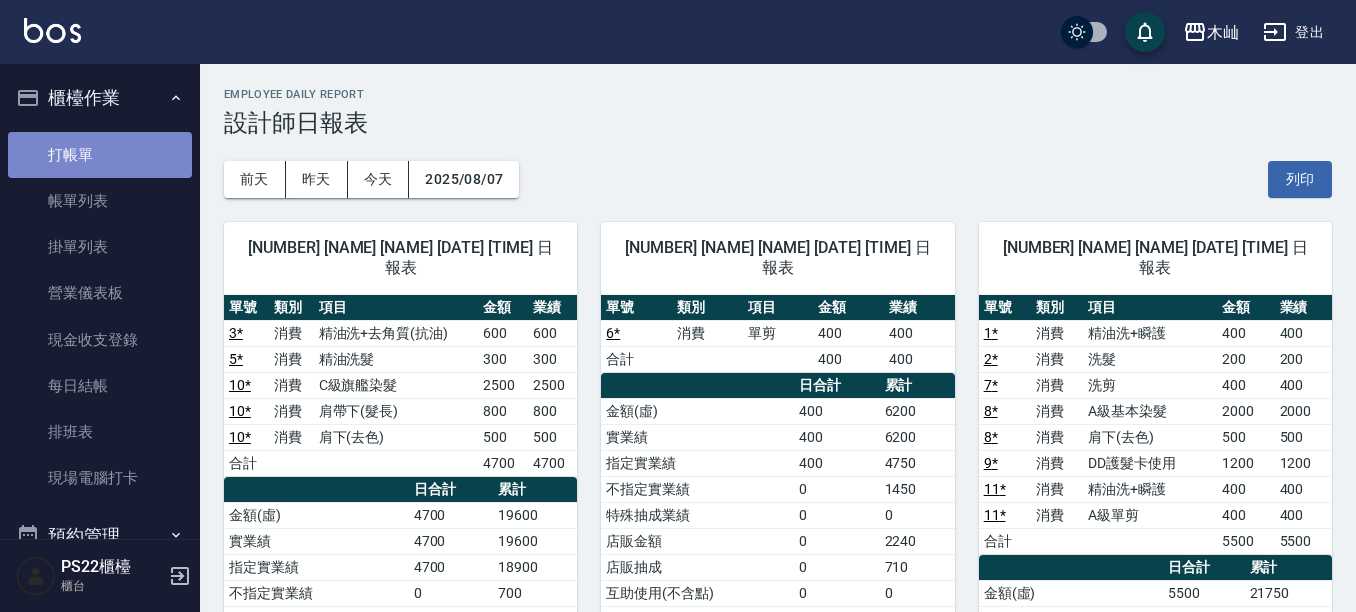 click on "打帳單" at bounding box center (100, 155) 